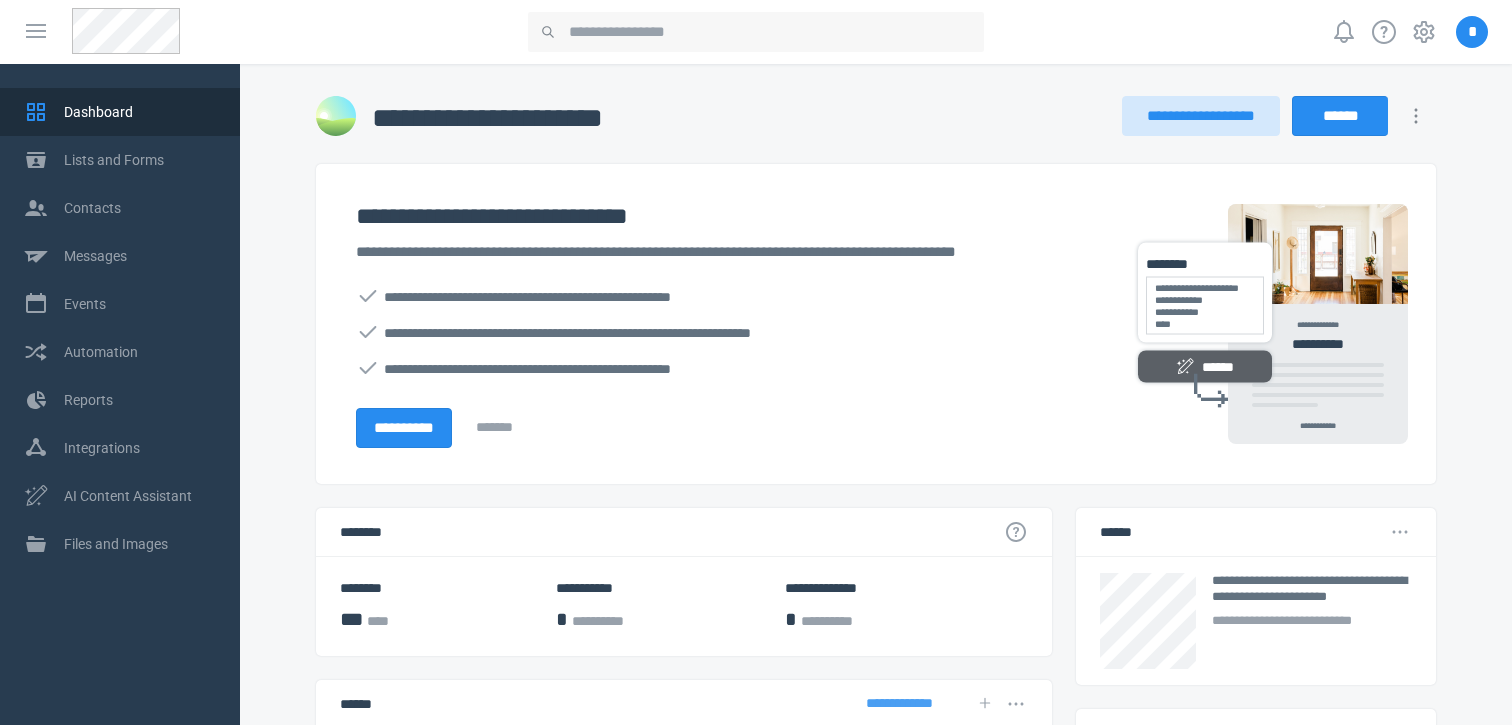 scroll, scrollTop: 0, scrollLeft: 0, axis: both 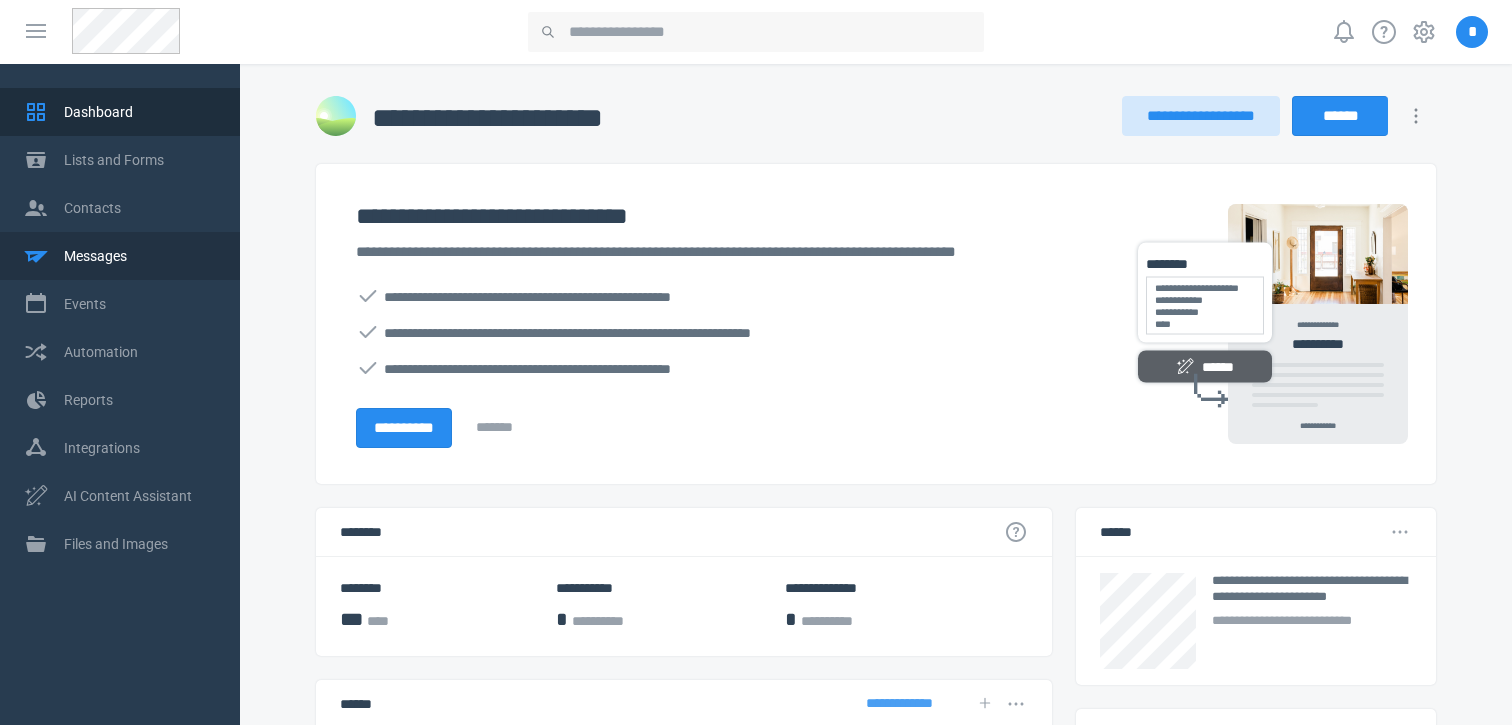 click on "Messages" at bounding box center [120, 256] 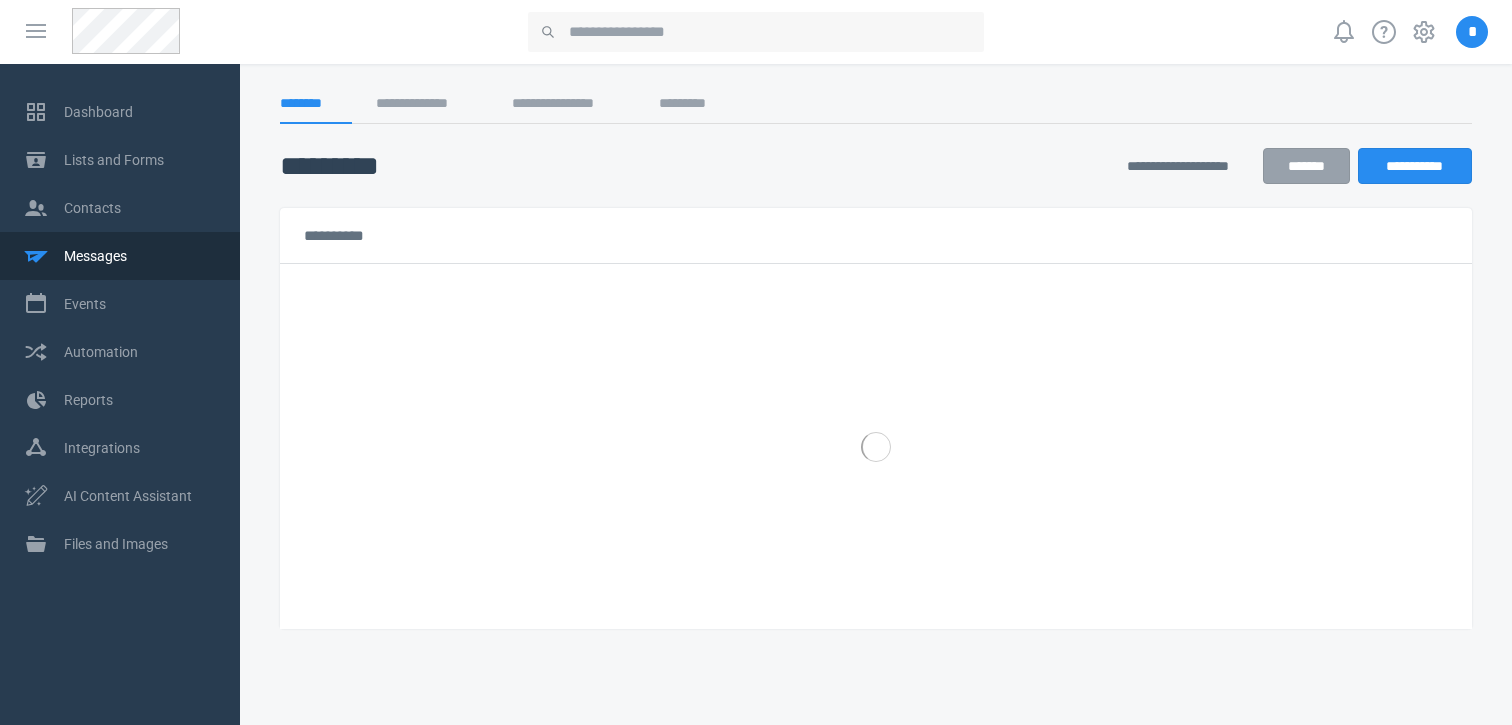 scroll, scrollTop: 0, scrollLeft: 0, axis: both 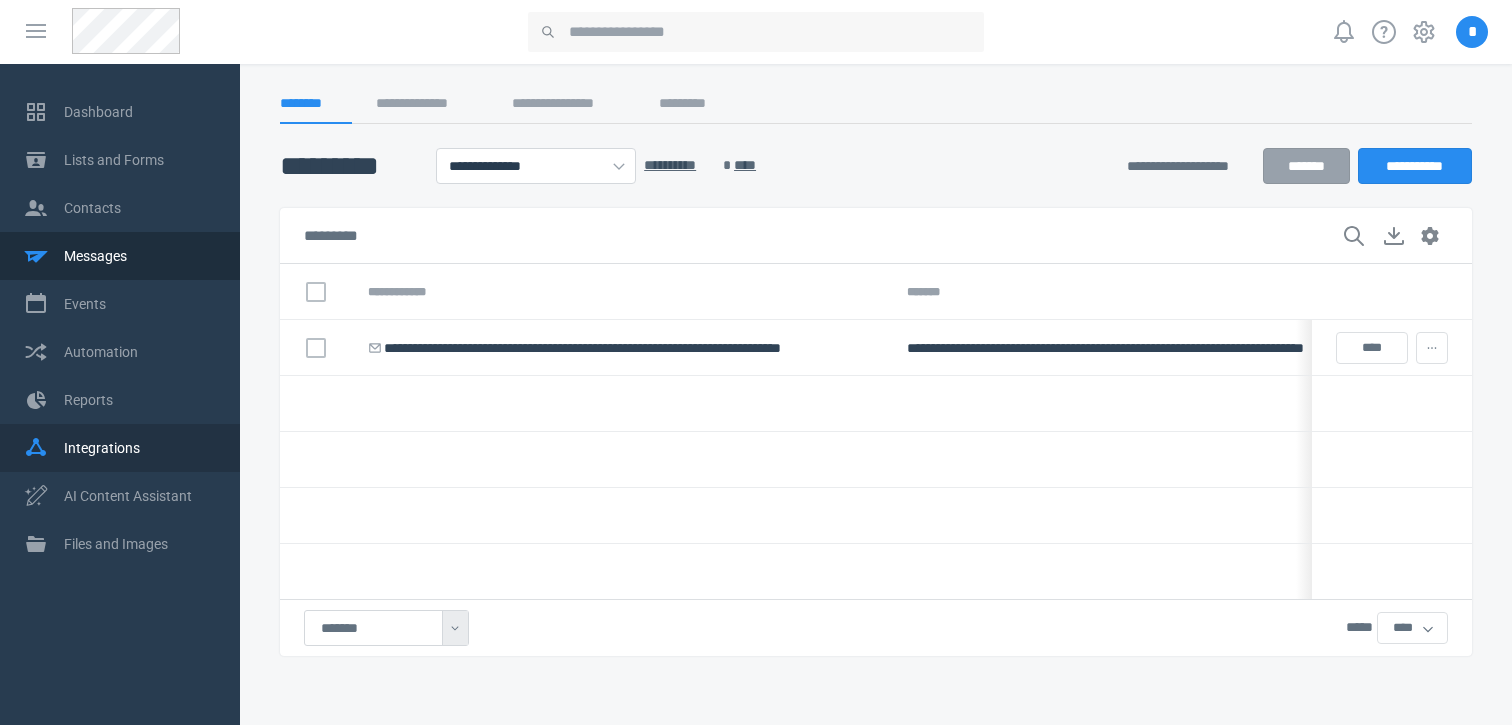 click on "Integrations" at bounding box center [140, 448] 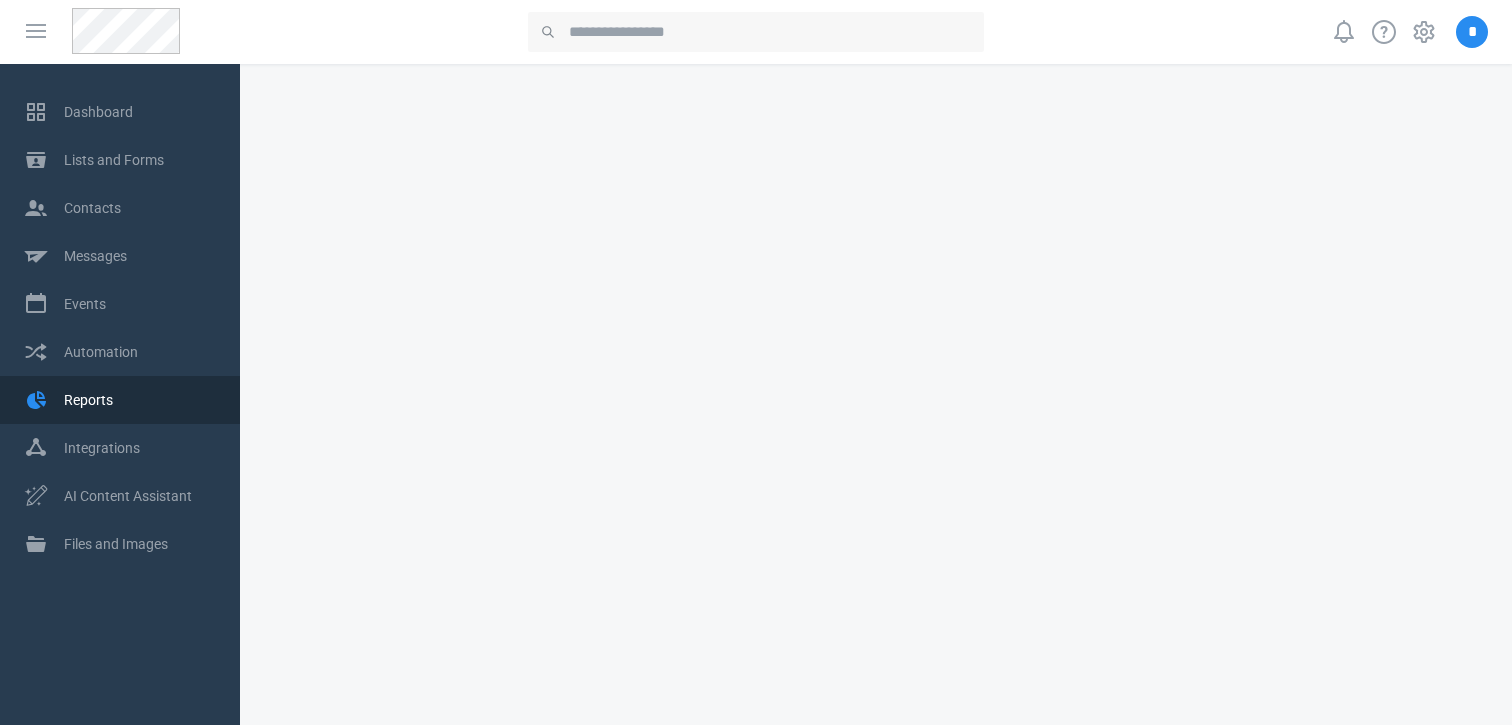 scroll, scrollTop: 0, scrollLeft: 0, axis: both 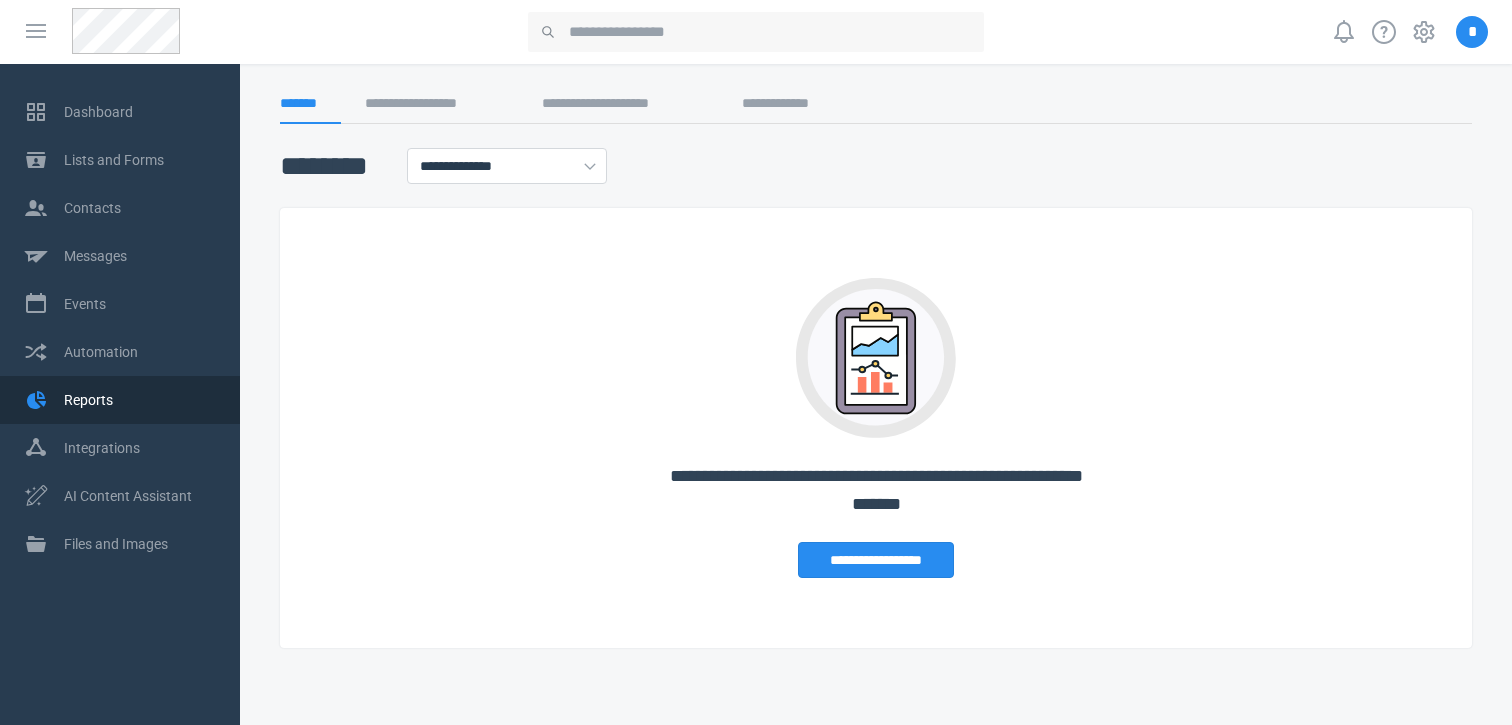 click on "Automation" at bounding box center [140, 352] 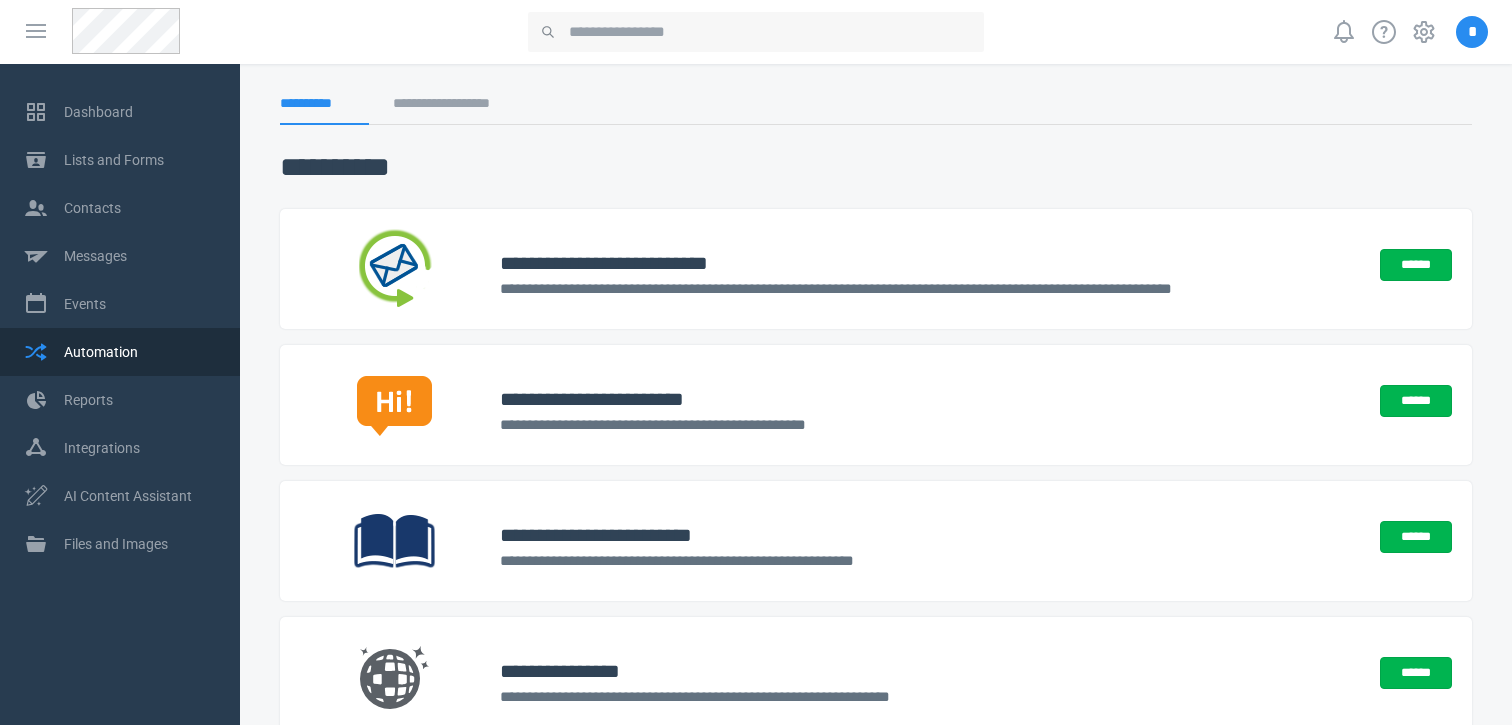 scroll, scrollTop: 0, scrollLeft: 0, axis: both 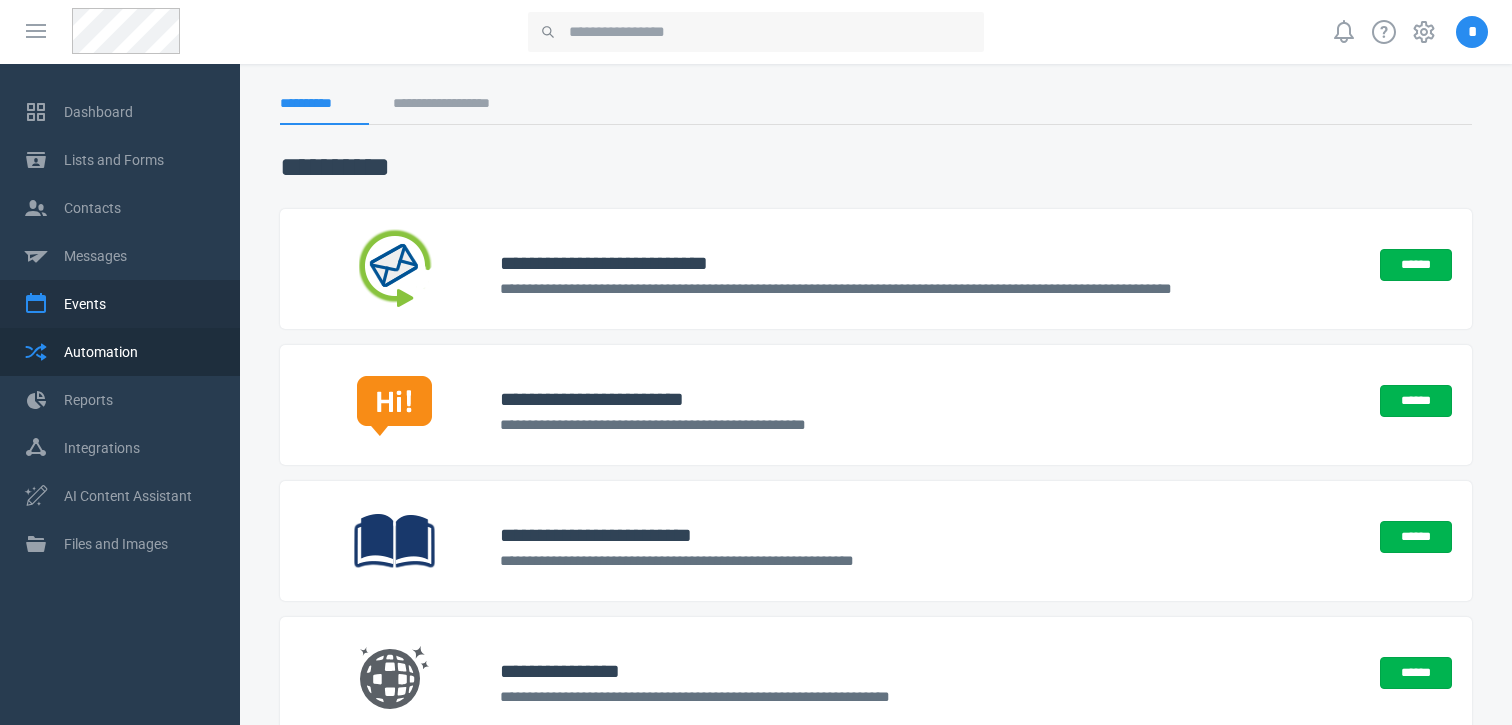 click on "Events" at bounding box center (85, 304) 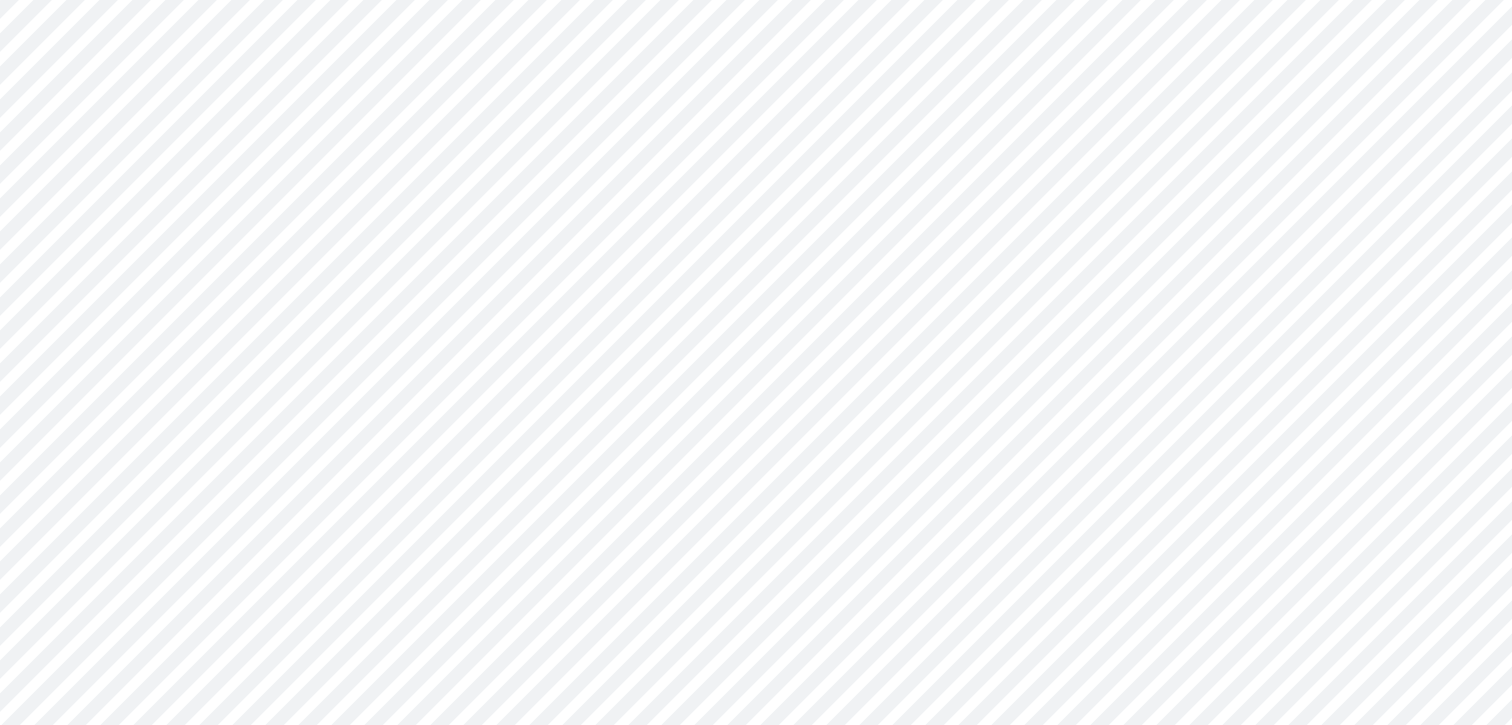 scroll, scrollTop: 0, scrollLeft: 0, axis: both 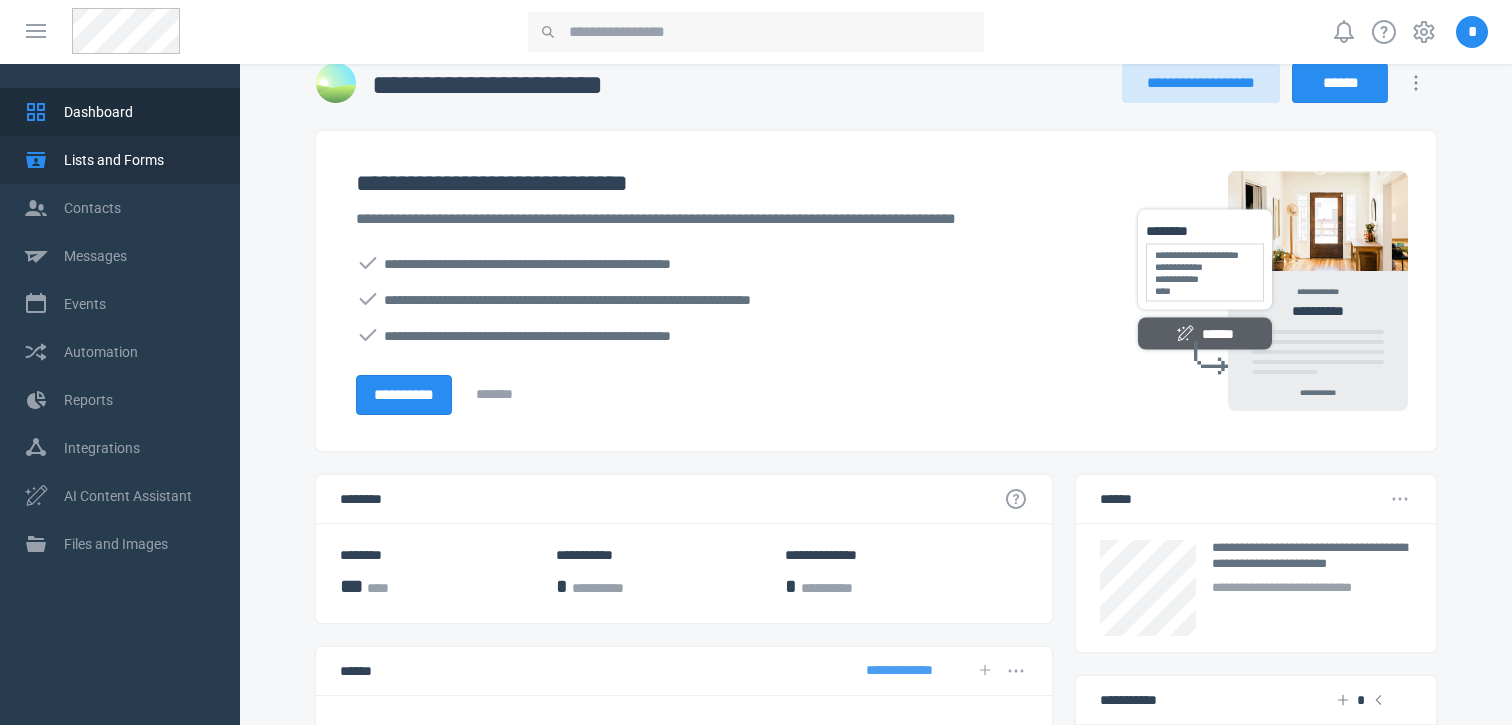 click on "Lists and Forms" at bounding box center [120, 160] 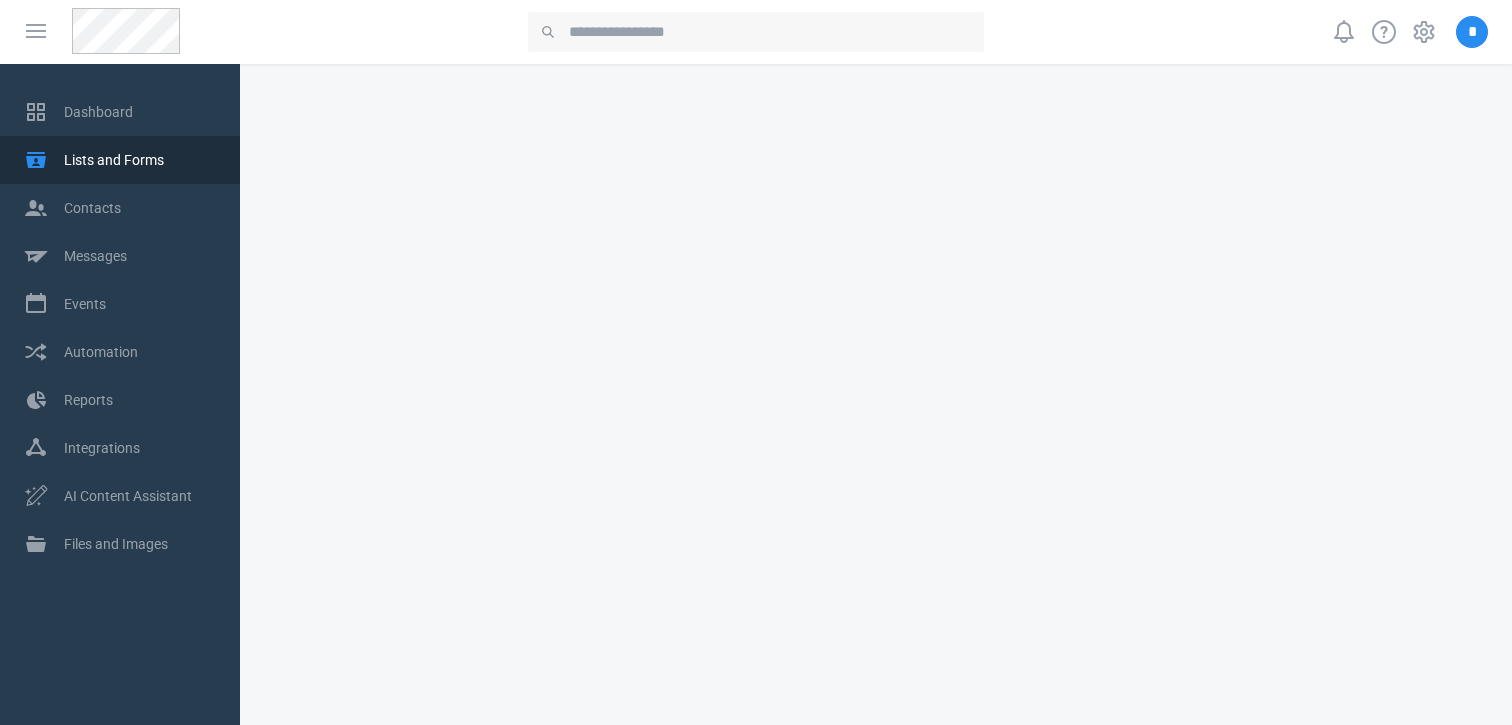scroll, scrollTop: 0, scrollLeft: 0, axis: both 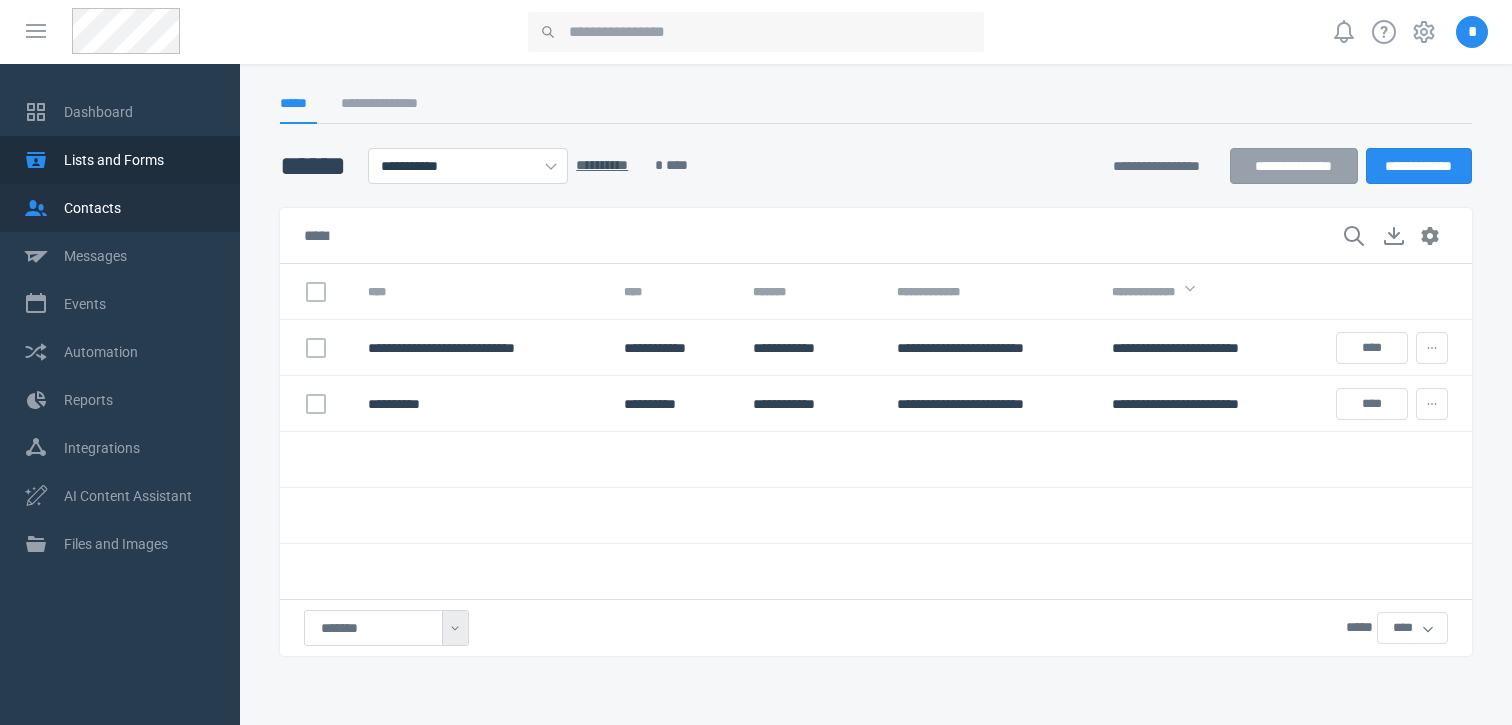click on "Contacts" at bounding box center (140, 208) 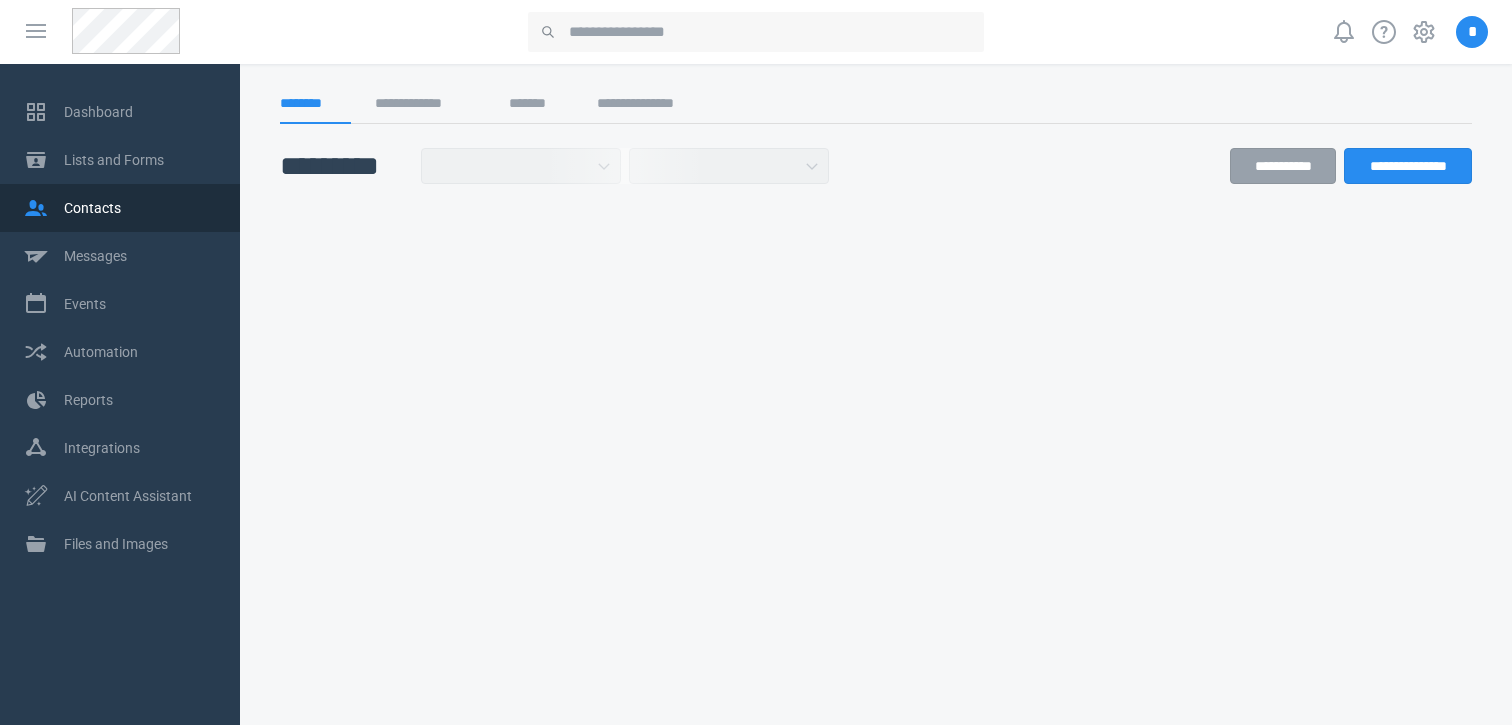 select on "******" 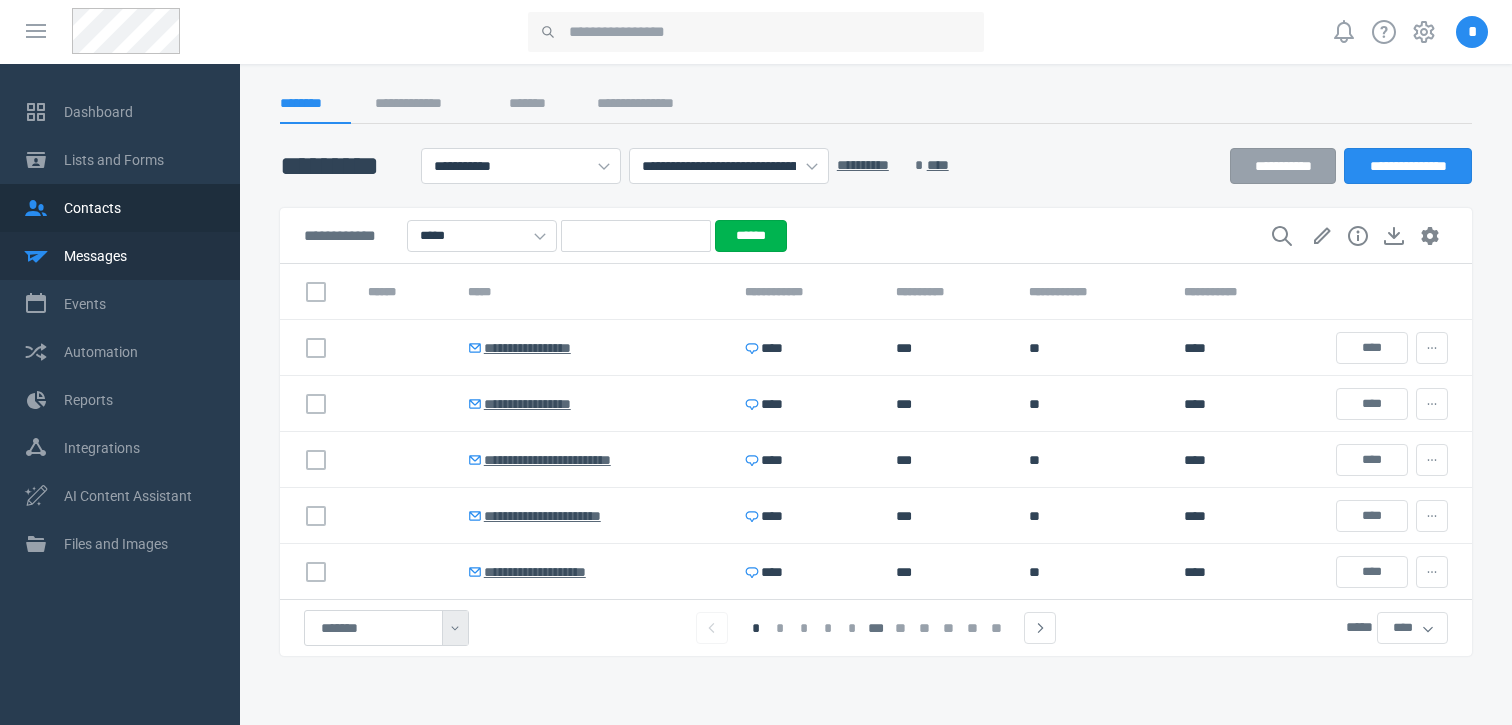 click on "Messages" at bounding box center (140, 256) 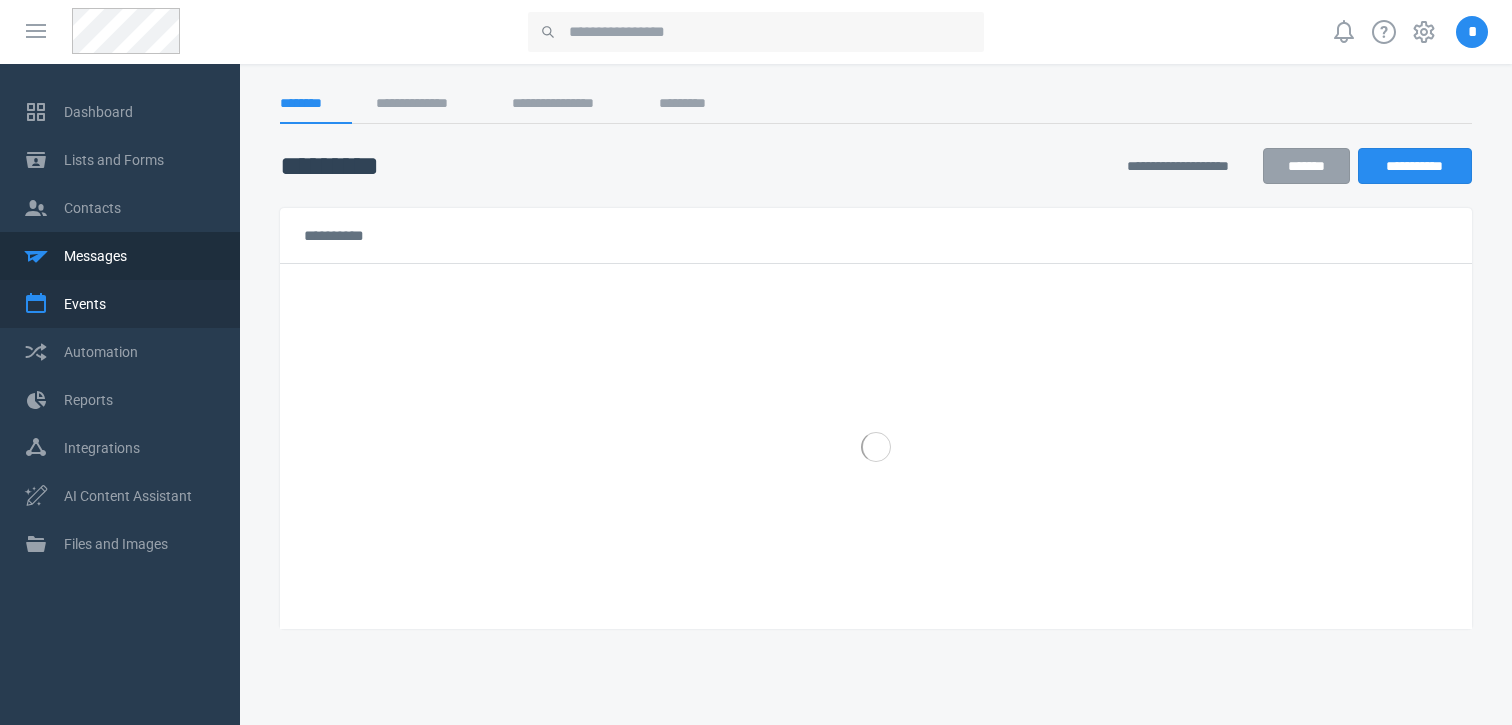 select on "******" 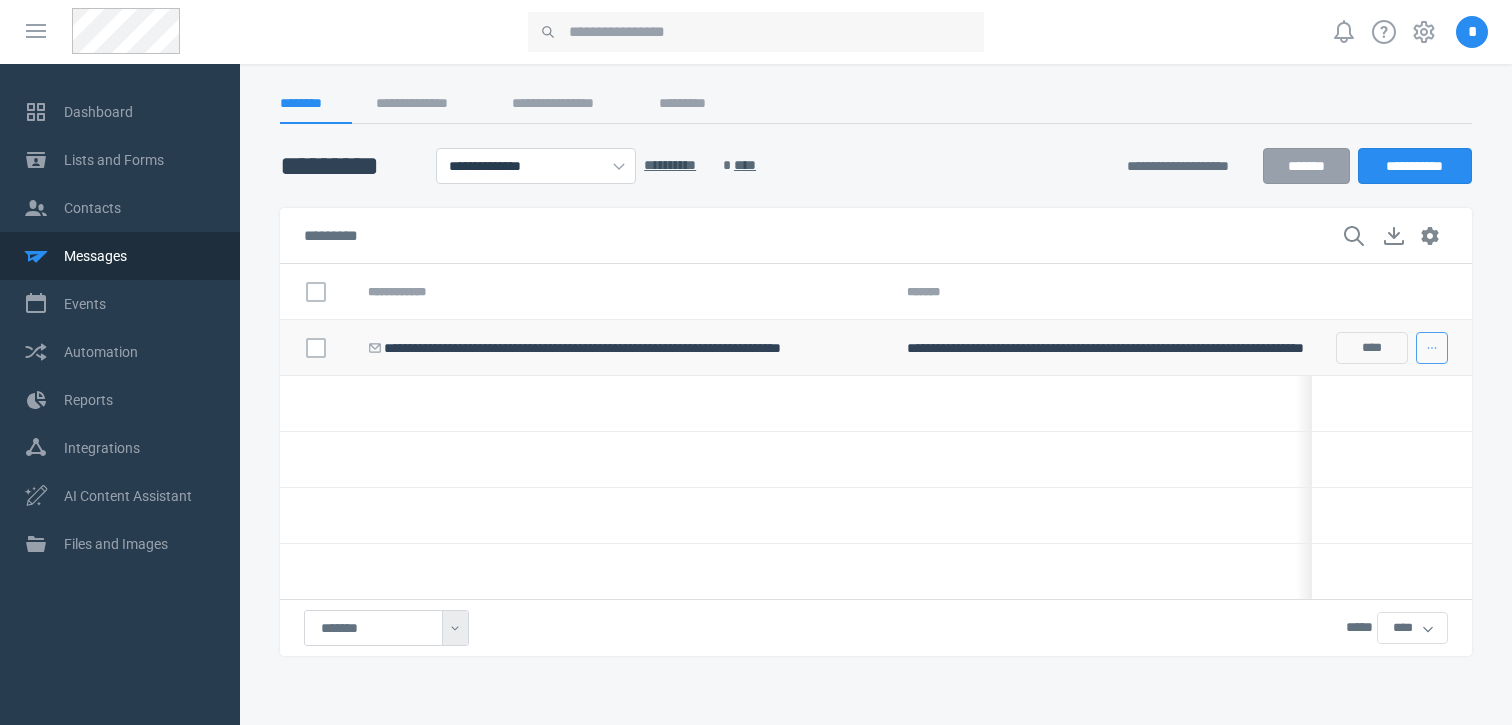 click at bounding box center (1432, 348) 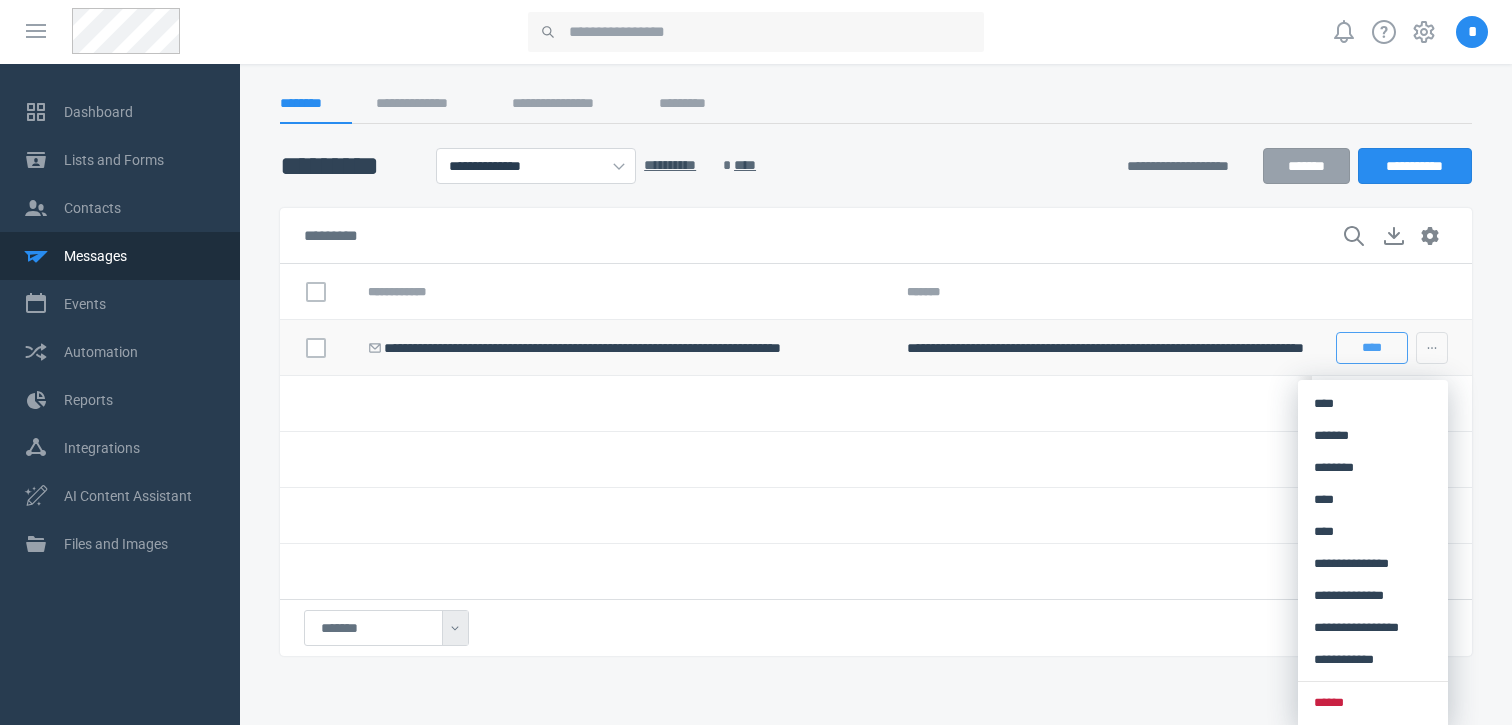 click on "****" at bounding box center [1372, 348] 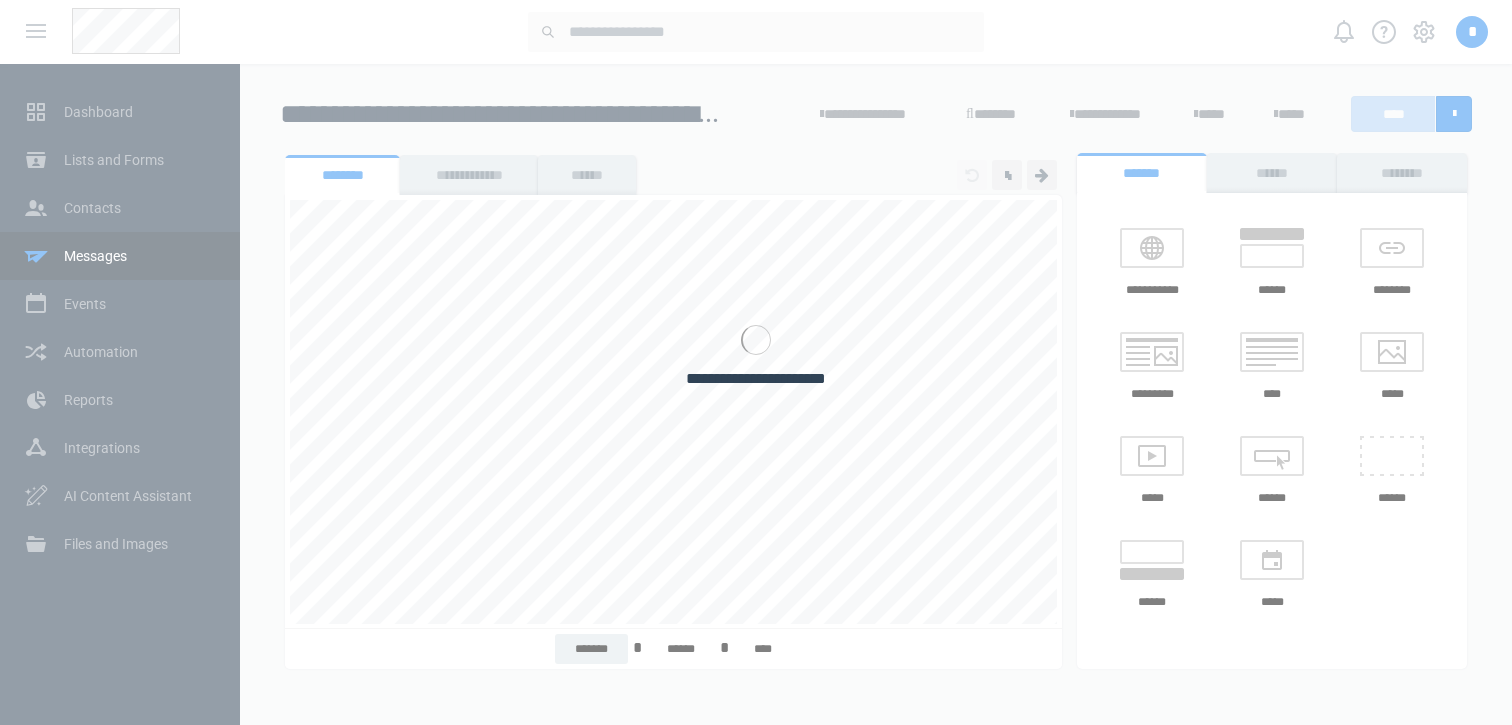 scroll, scrollTop: 0, scrollLeft: 0, axis: both 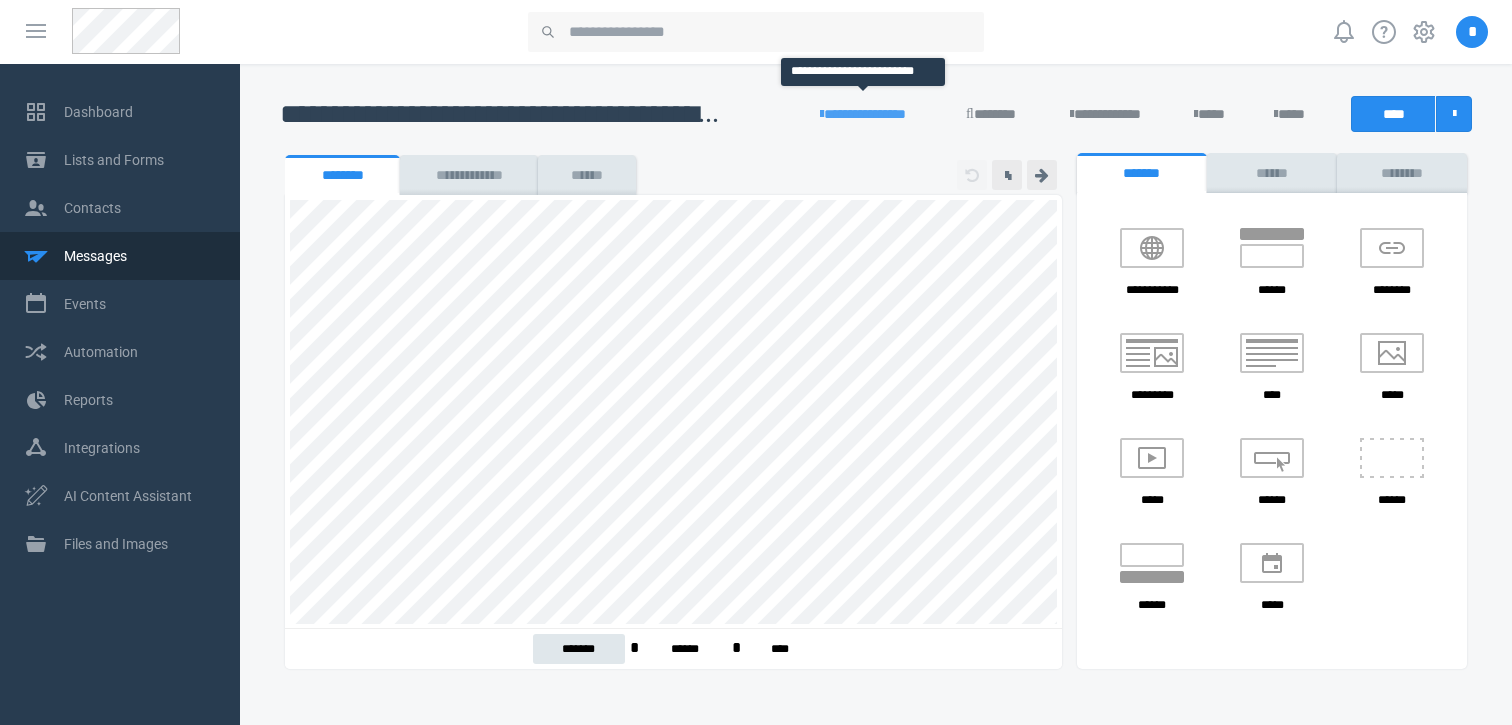 click on "**********" at bounding box center (863, 114) 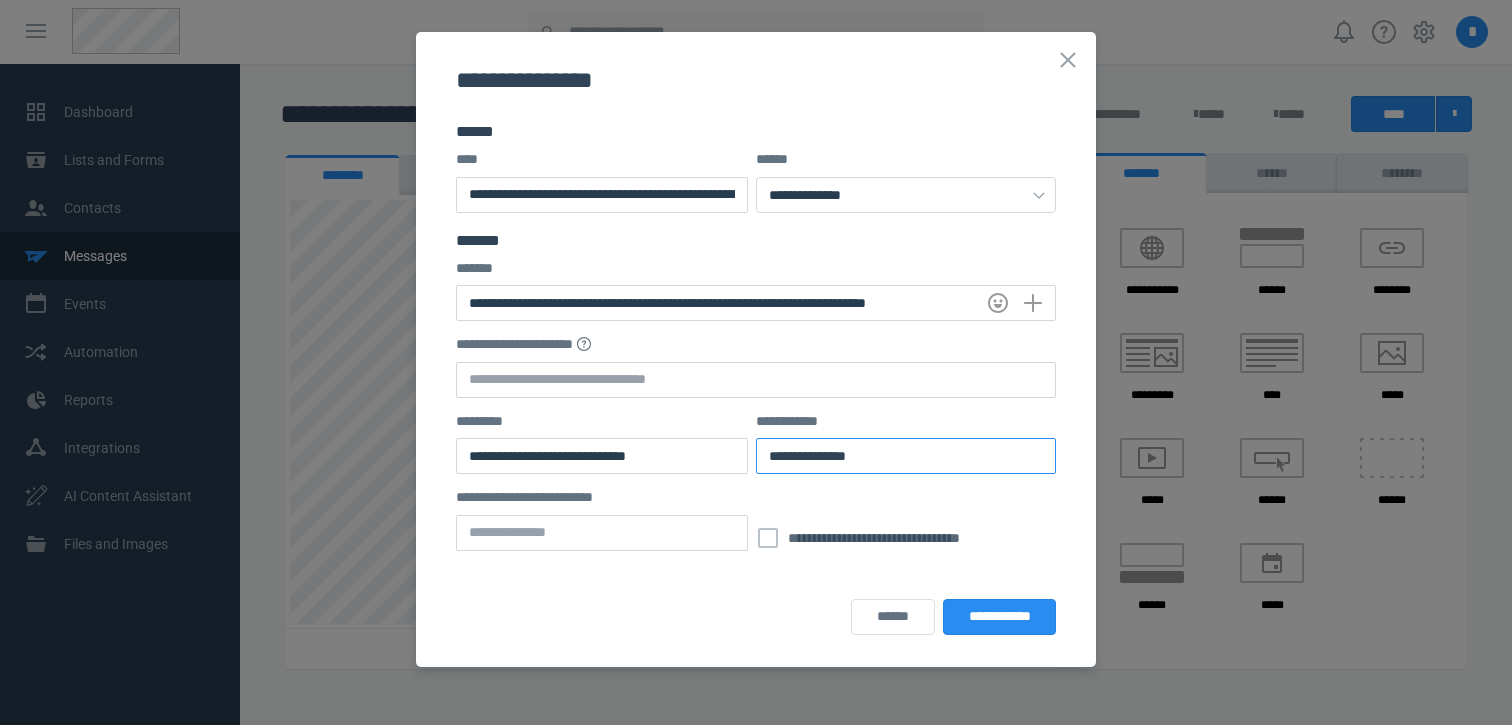 click on "**********" at bounding box center [906, 456] 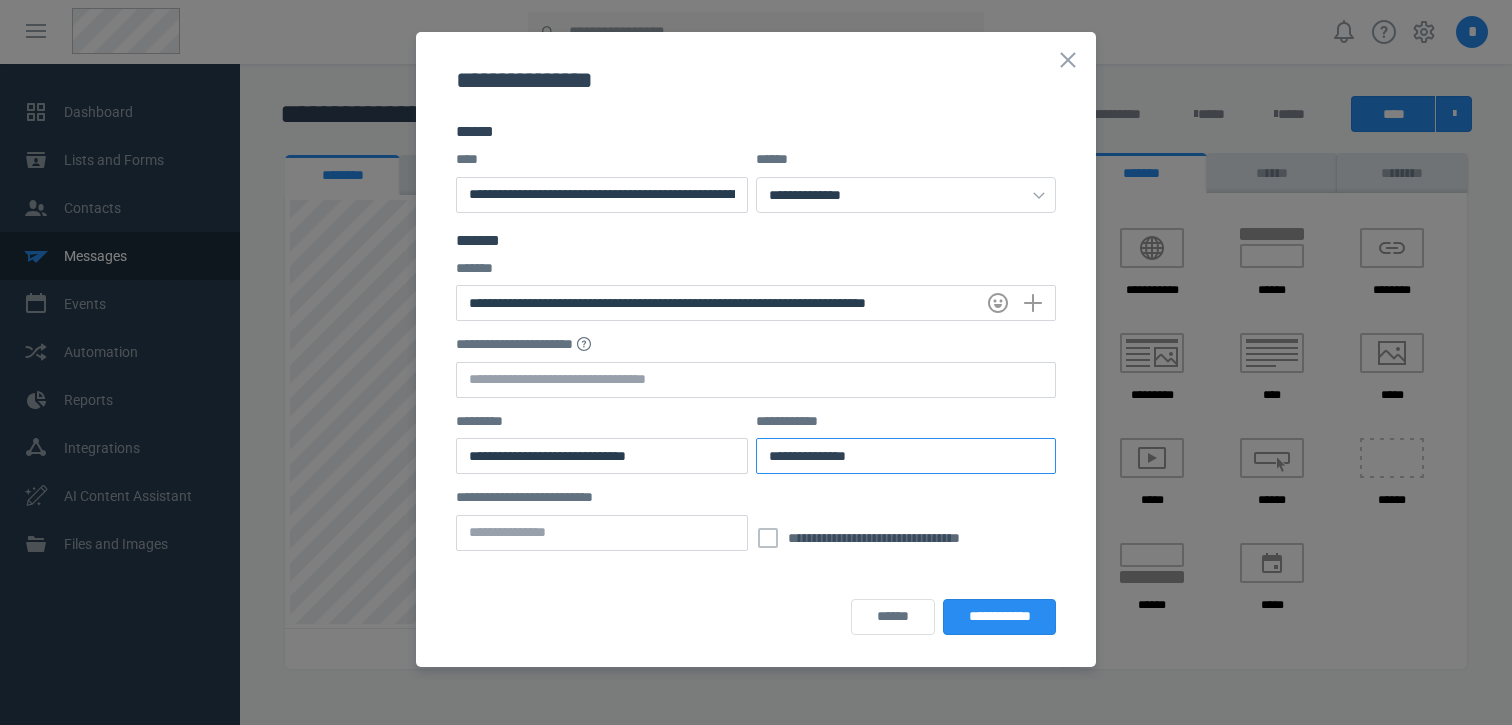 paste on "**********" 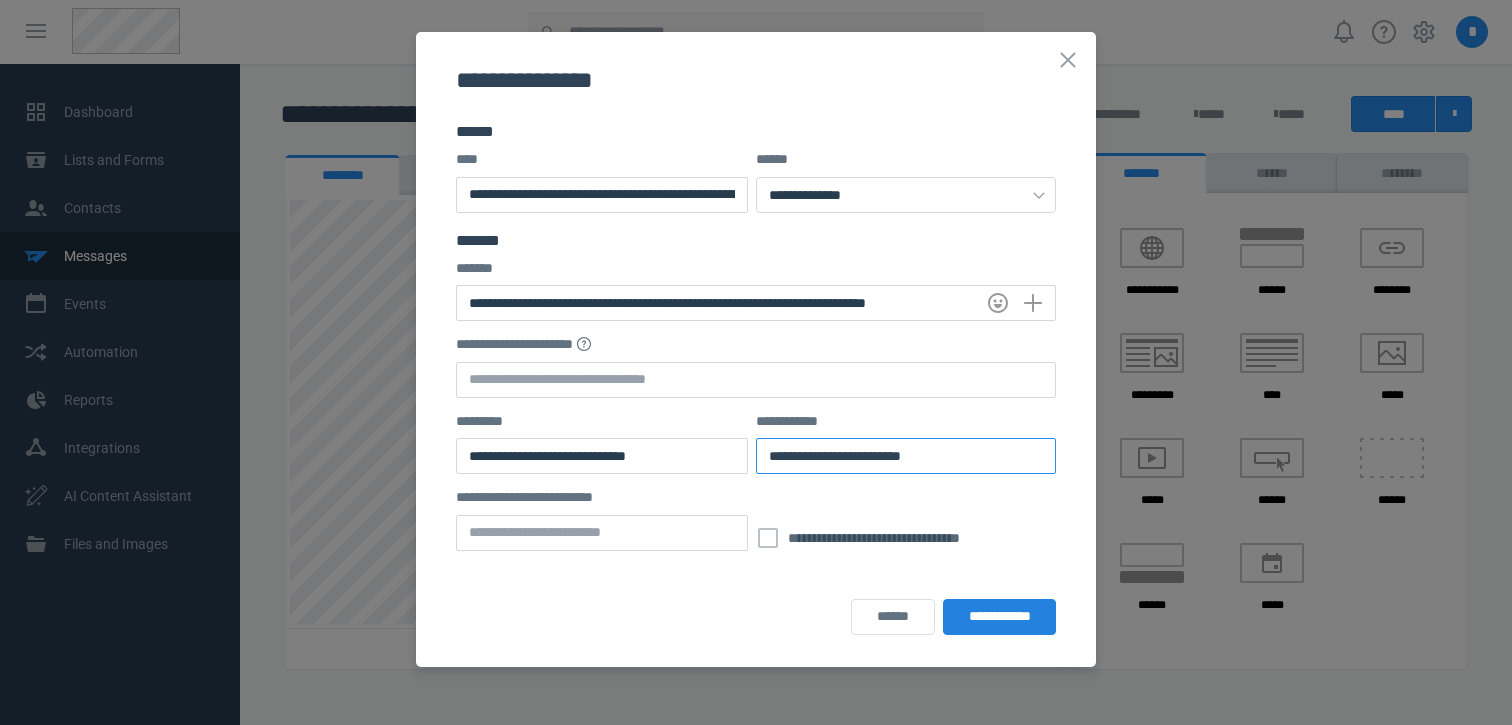 type on "**********" 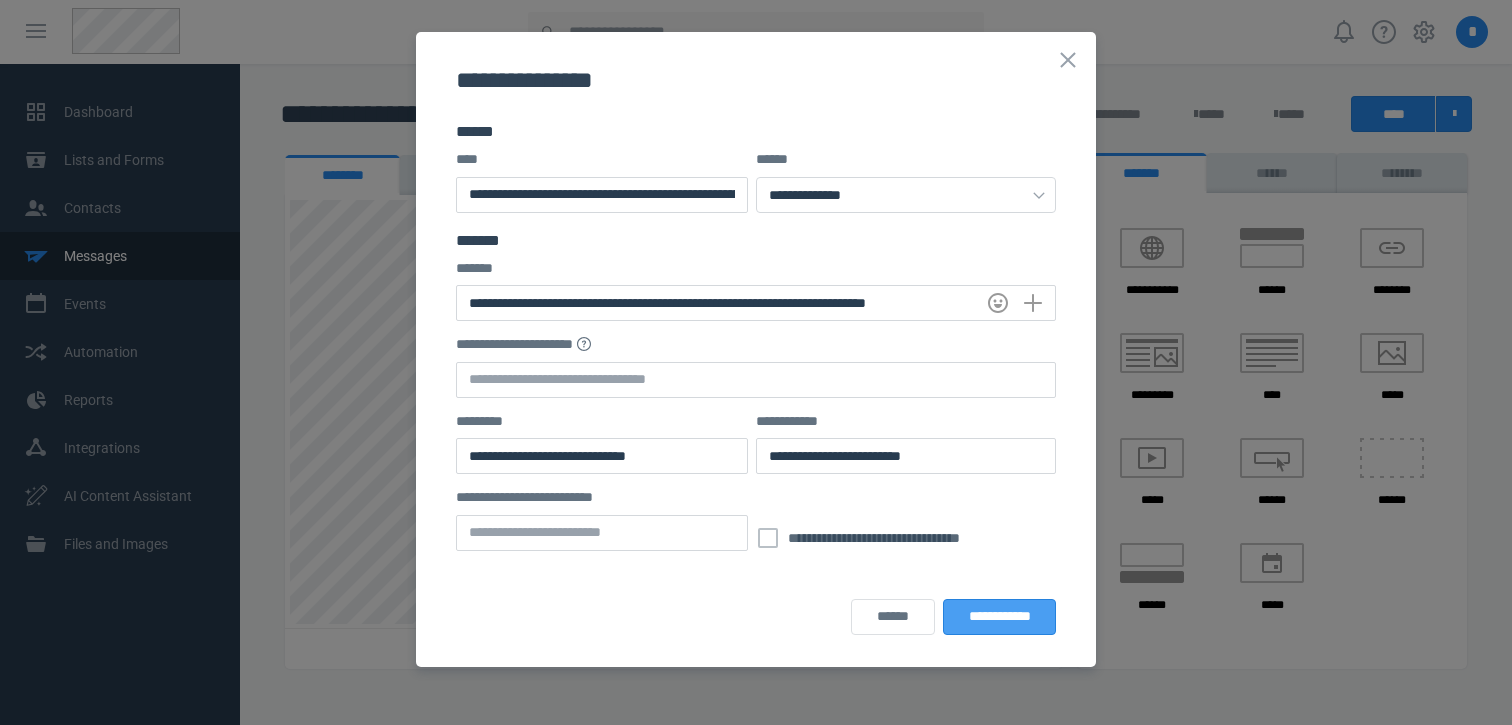 click on "**********" at bounding box center [999, 617] 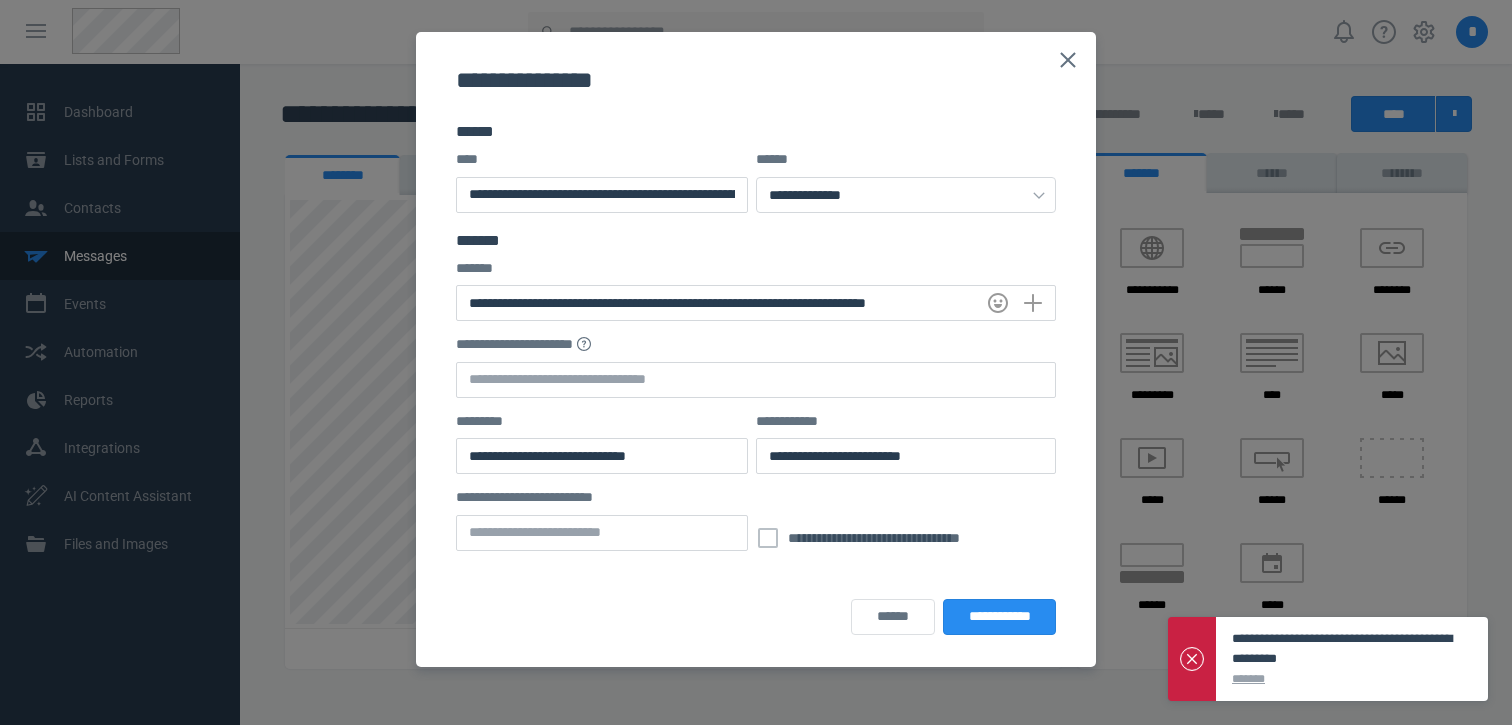 click 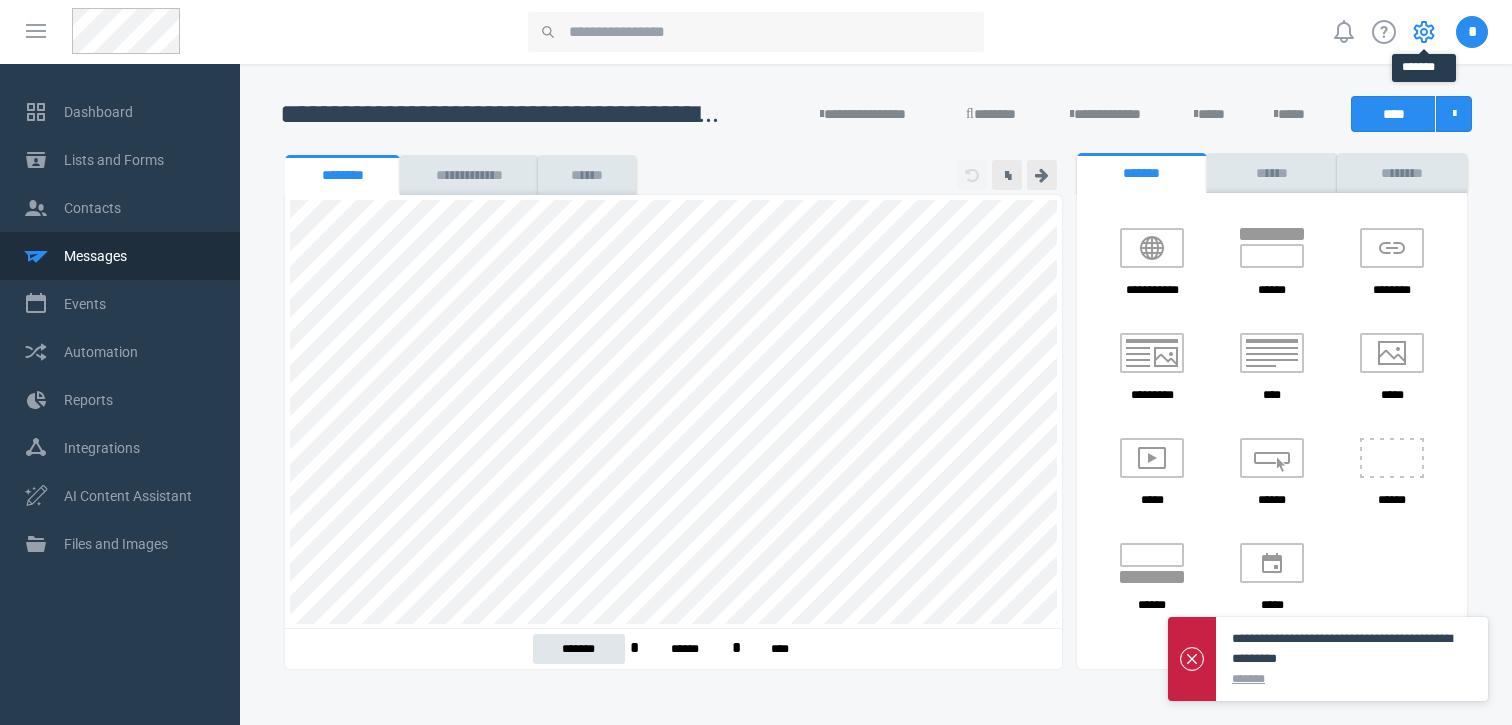 click 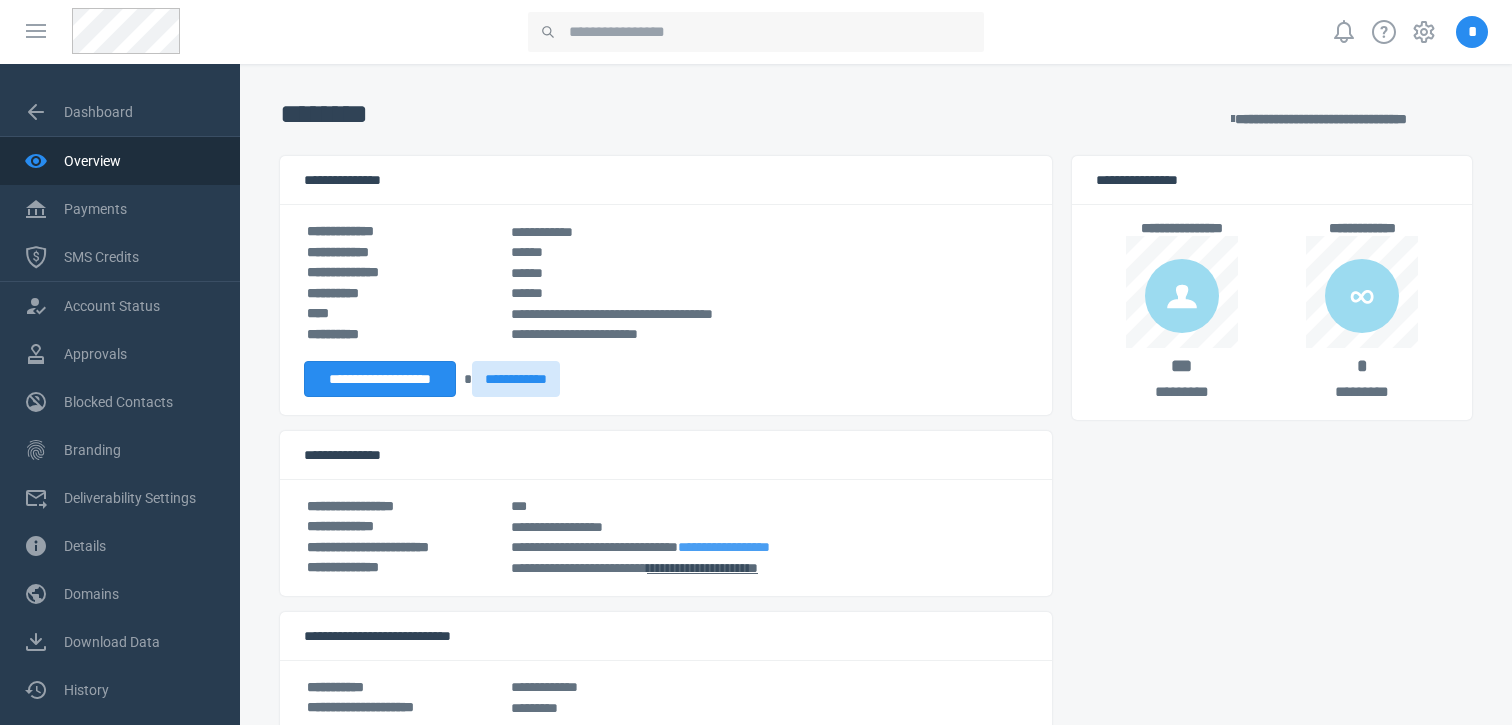scroll, scrollTop: 0, scrollLeft: 0, axis: both 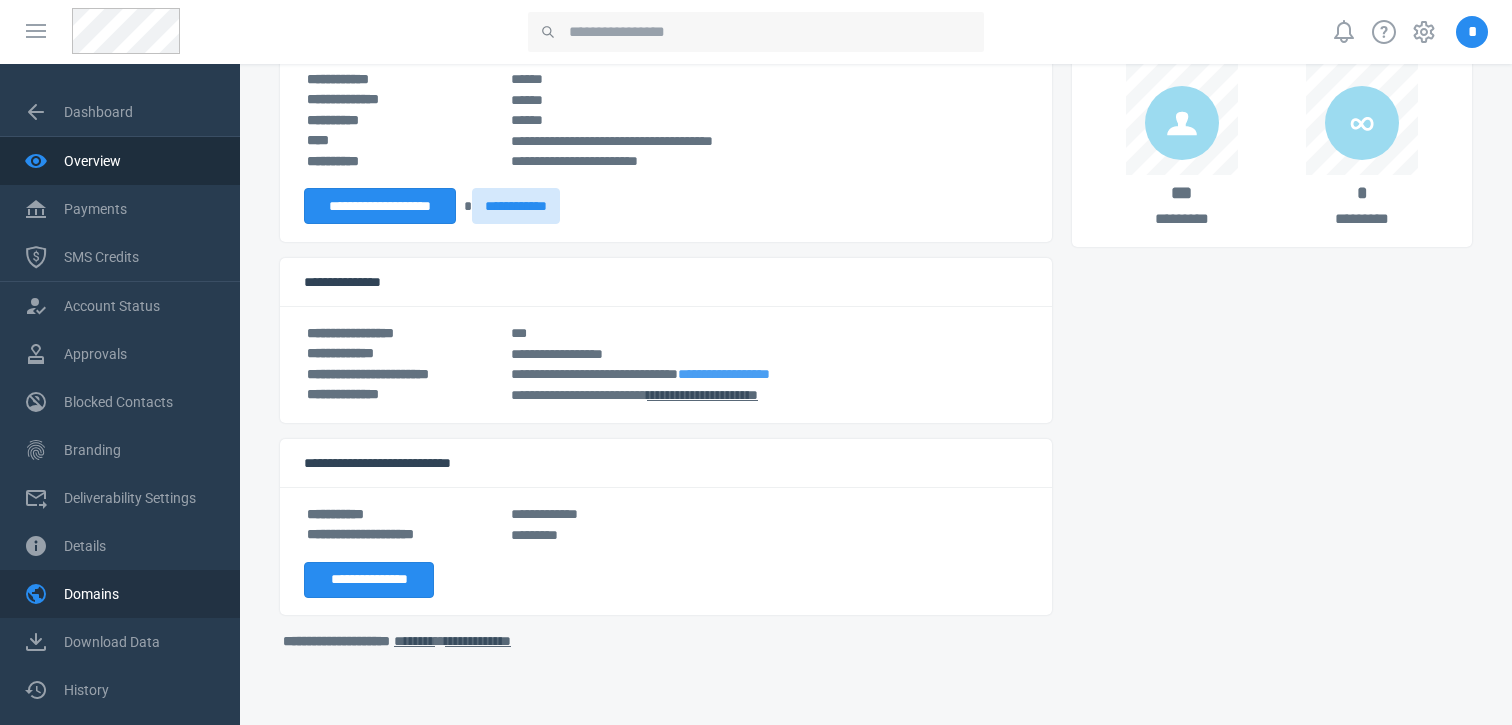 click on "Domains" at bounding box center [91, 594] 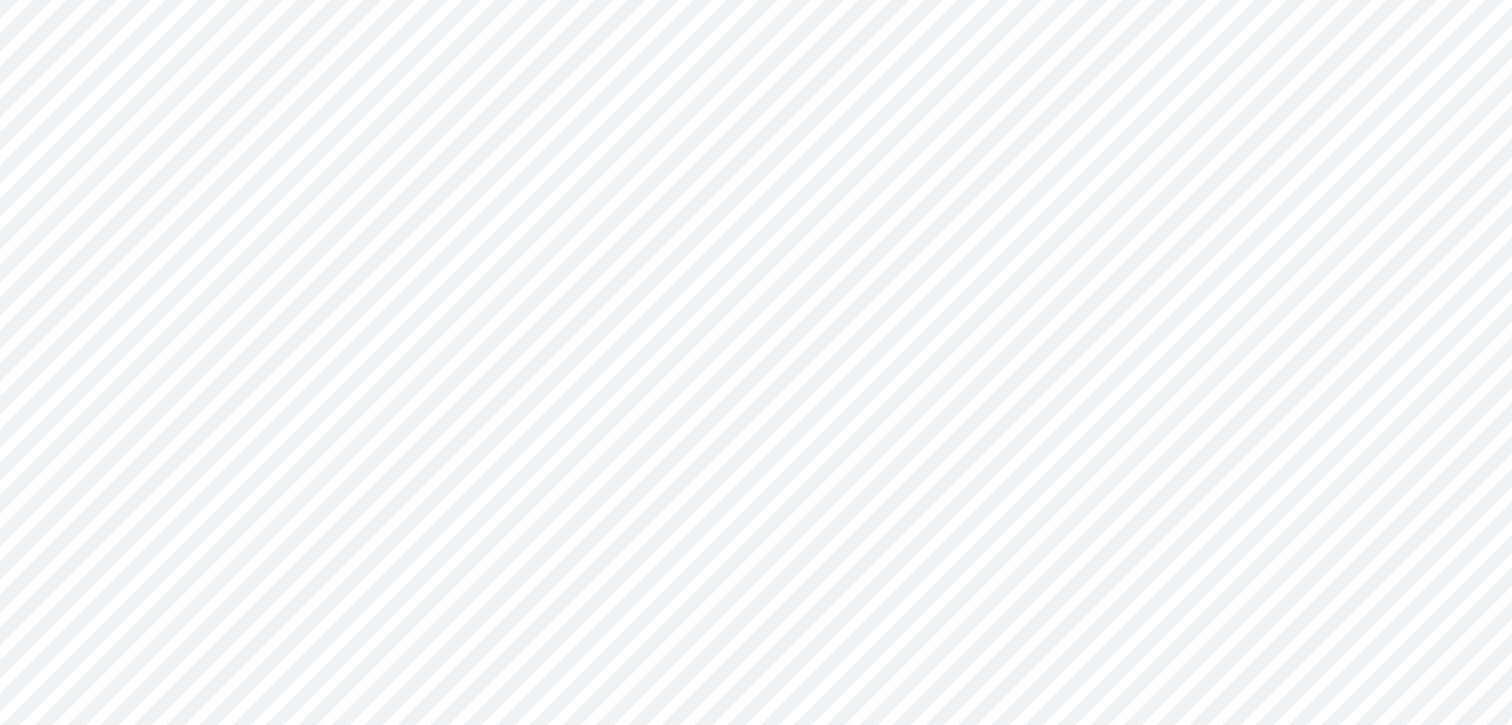 scroll, scrollTop: 0, scrollLeft: 0, axis: both 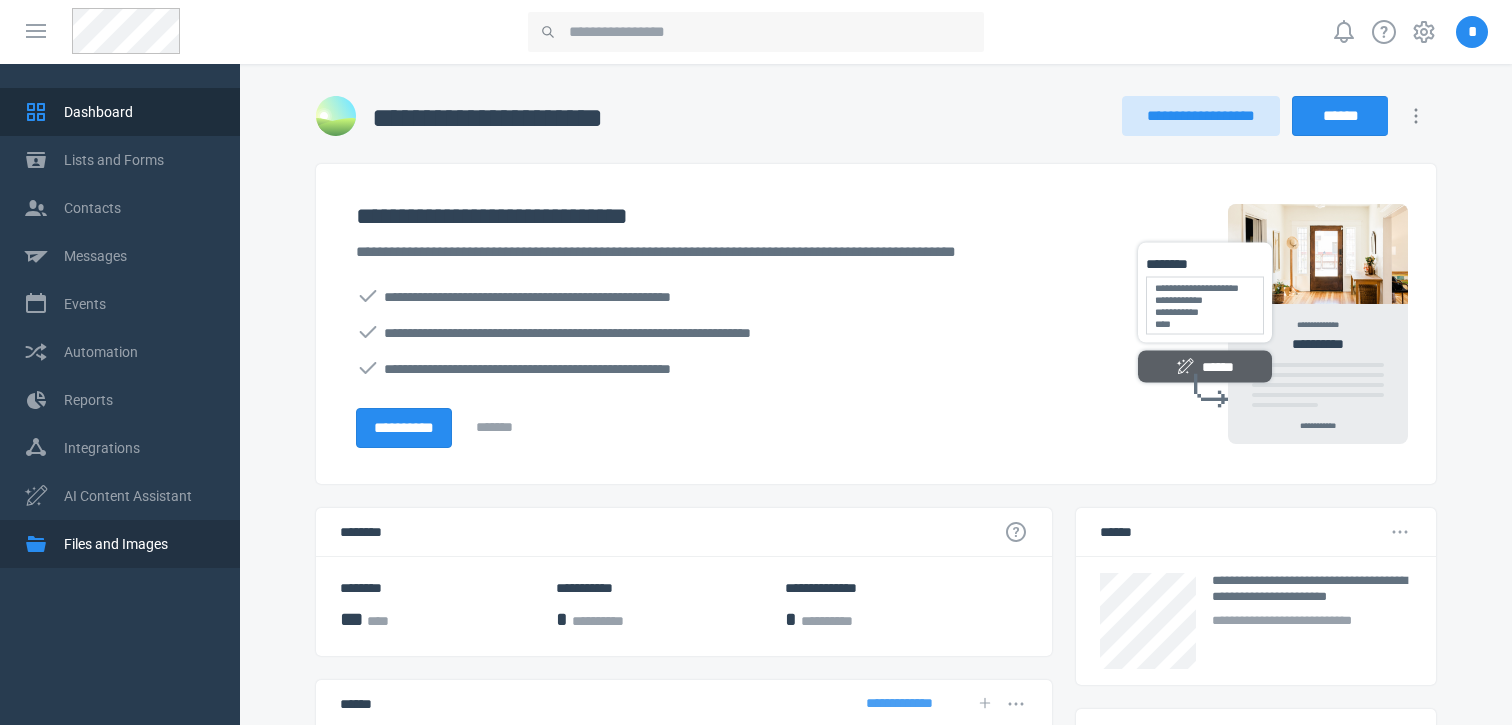 click on "Files and Images" at bounding box center (120, 544) 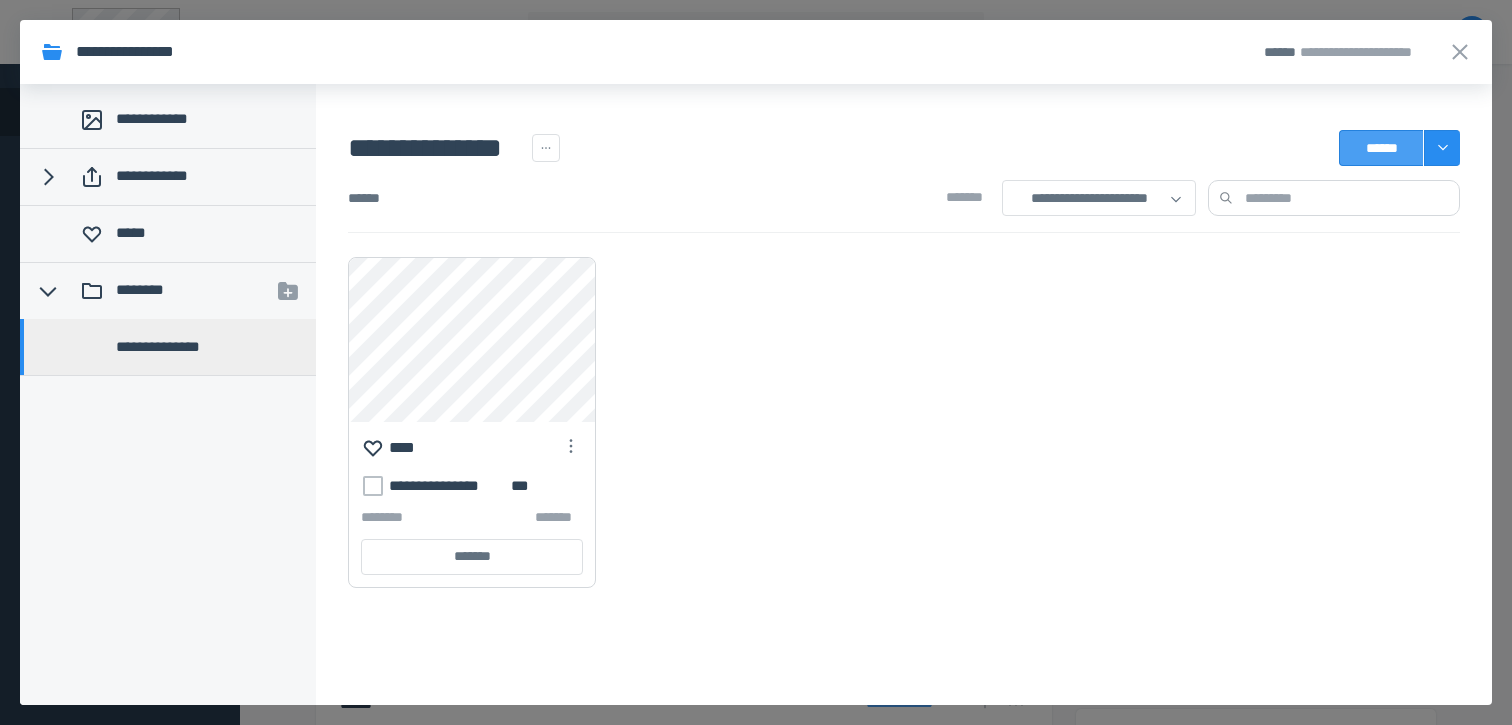 click on "******" at bounding box center [1381, 148] 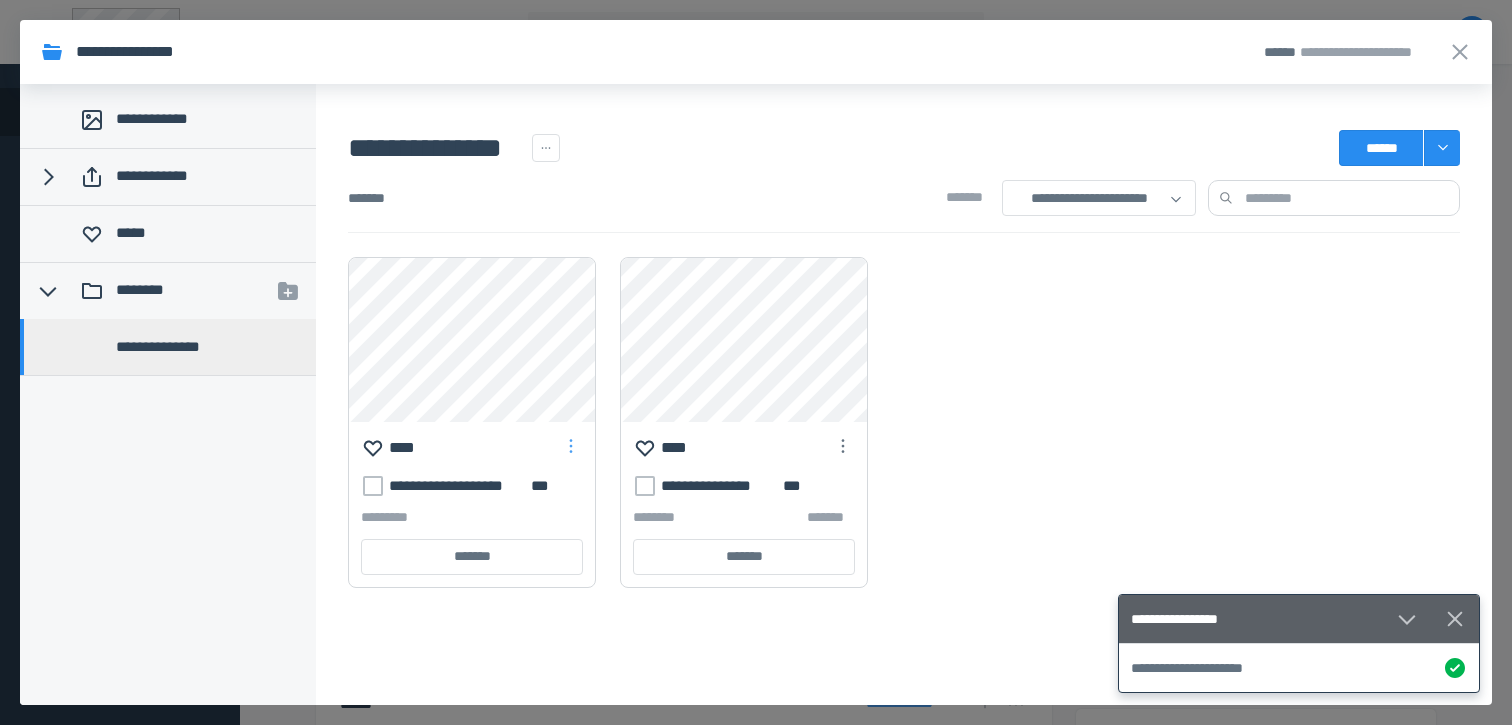 click 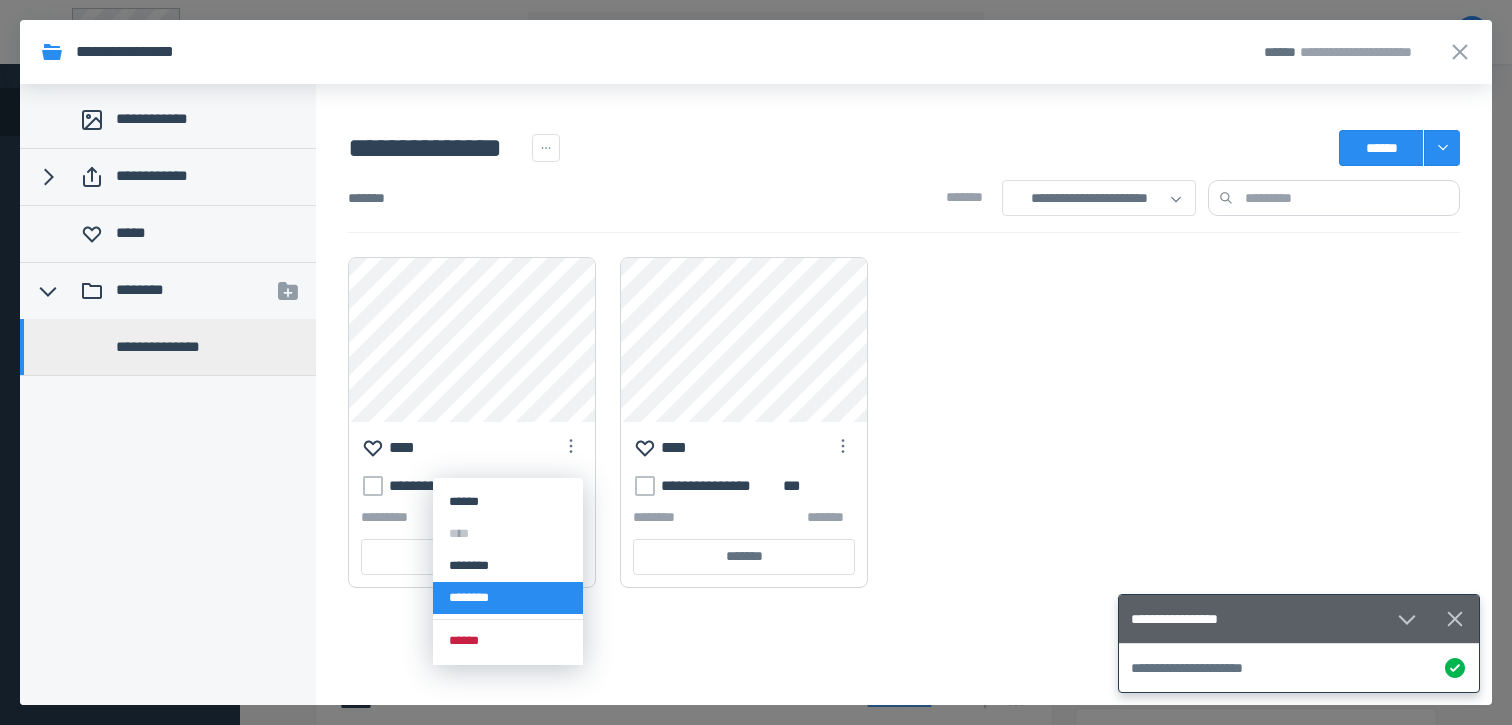 click on "********" at bounding box center [508, 598] 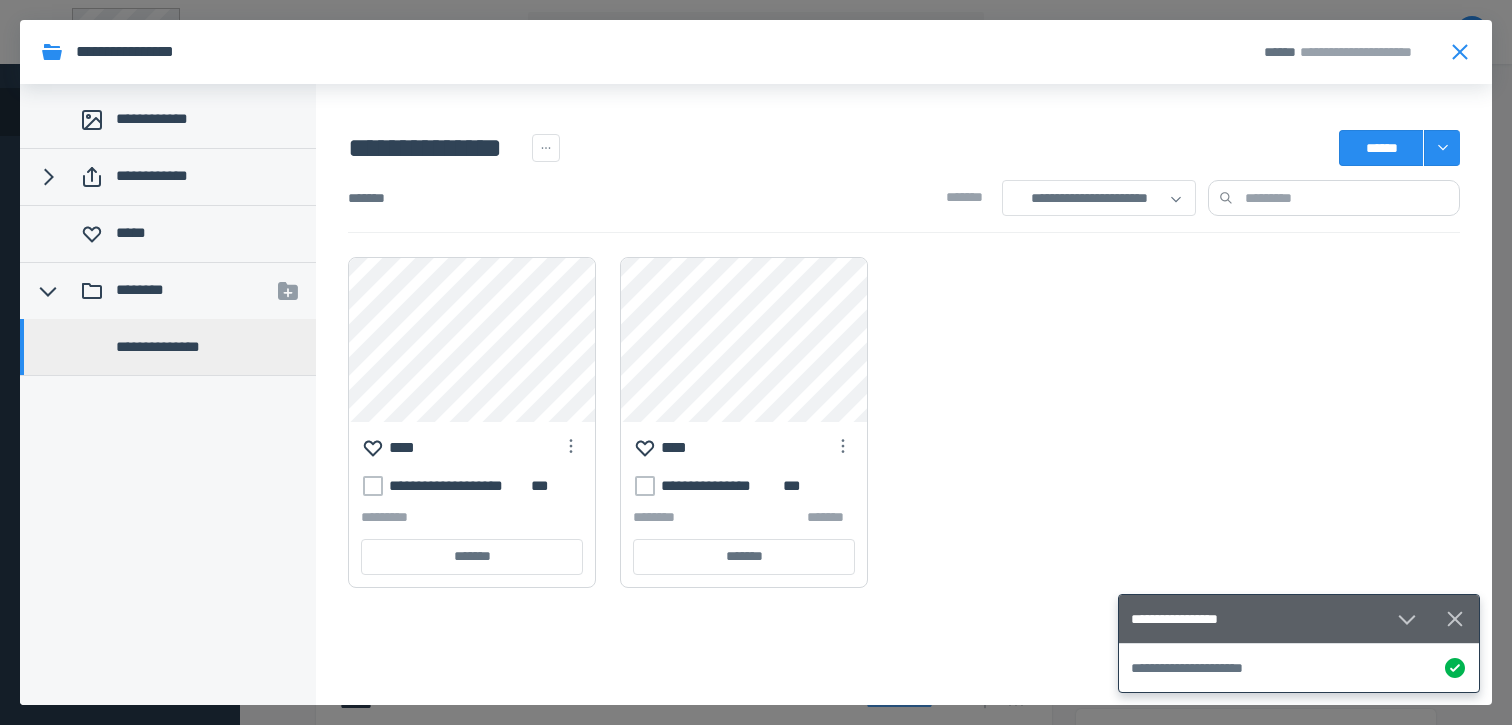 click 